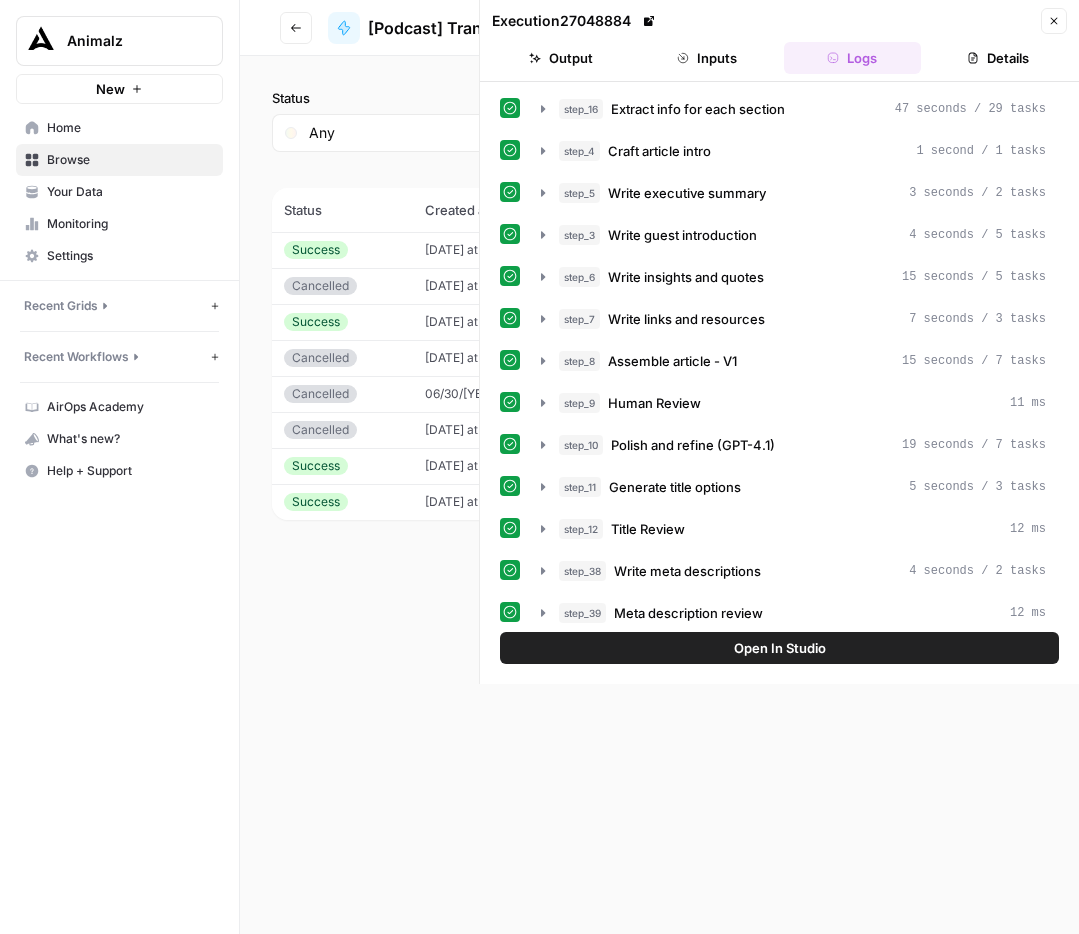 scroll, scrollTop: 0, scrollLeft: 0, axis: both 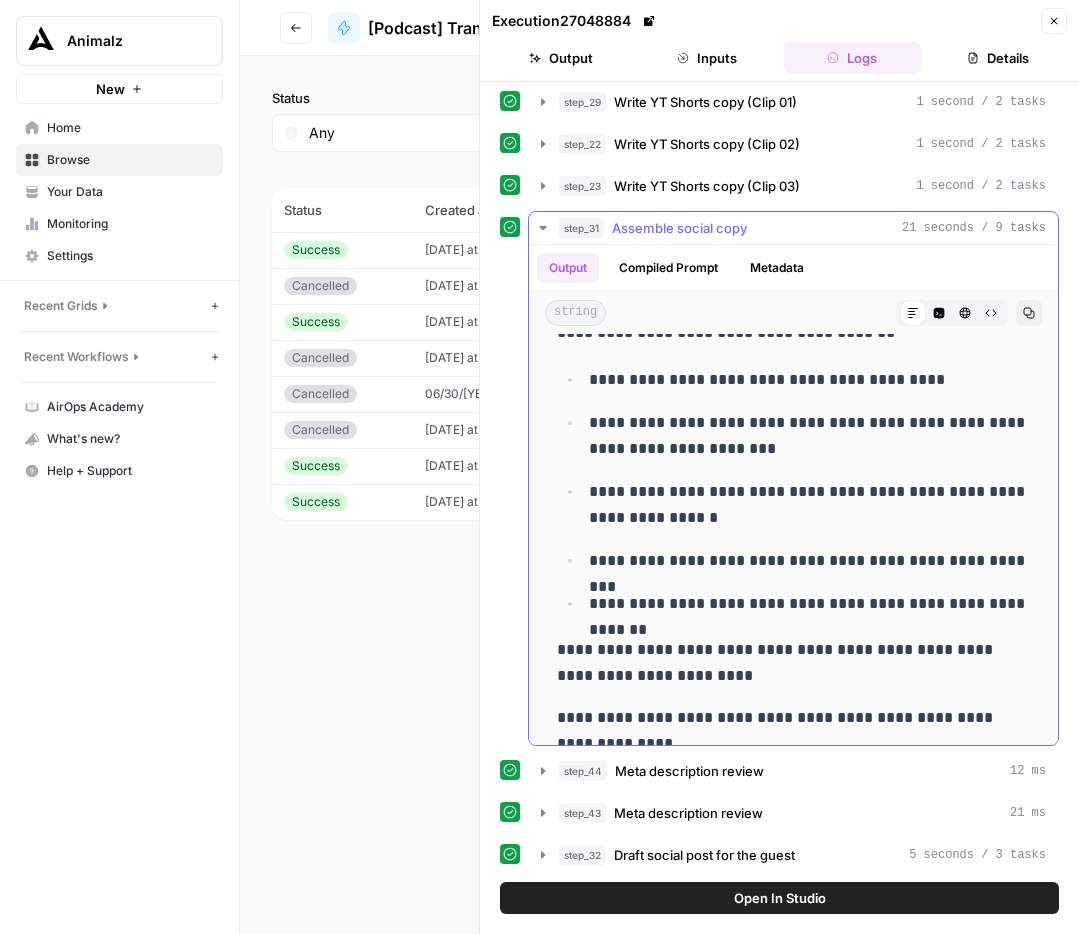 click on "Assemble social copy" at bounding box center (679, 228) 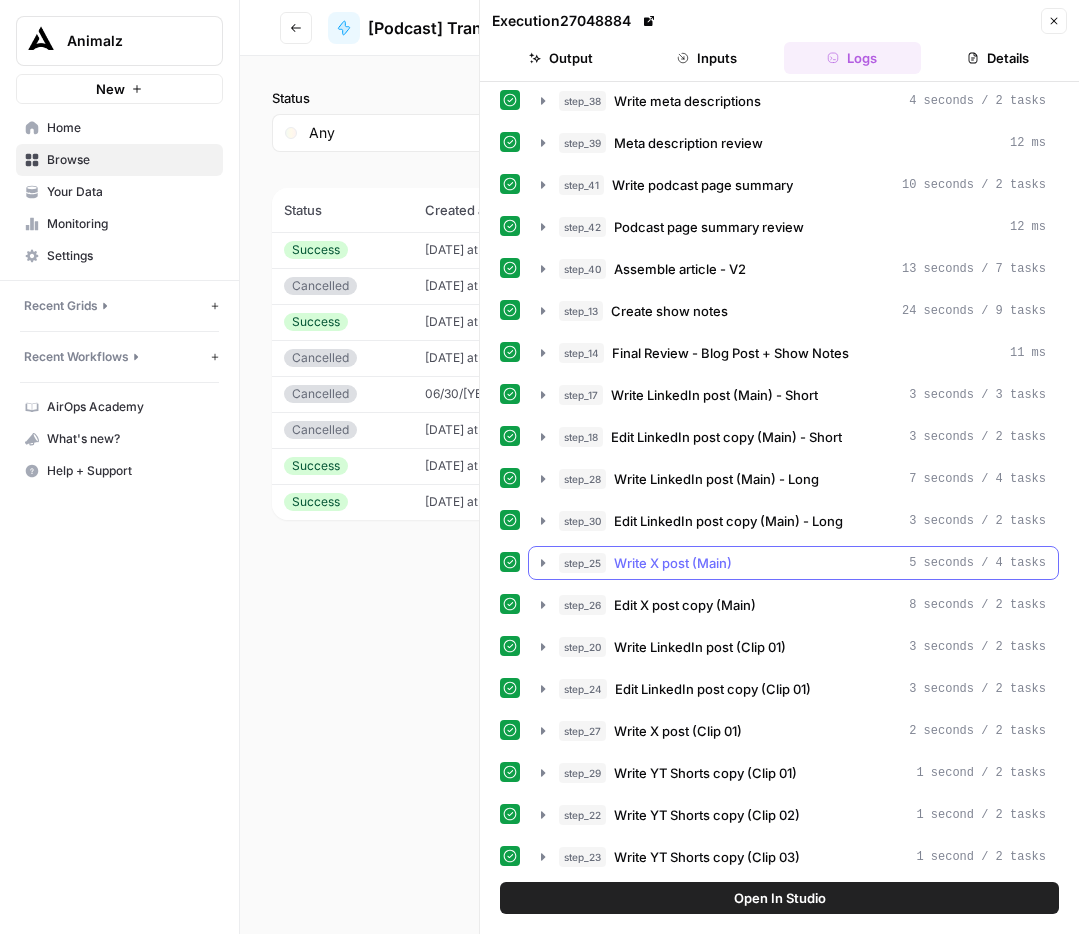 scroll, scrollTop: 461, scrollLeft: 0, axis: vertical 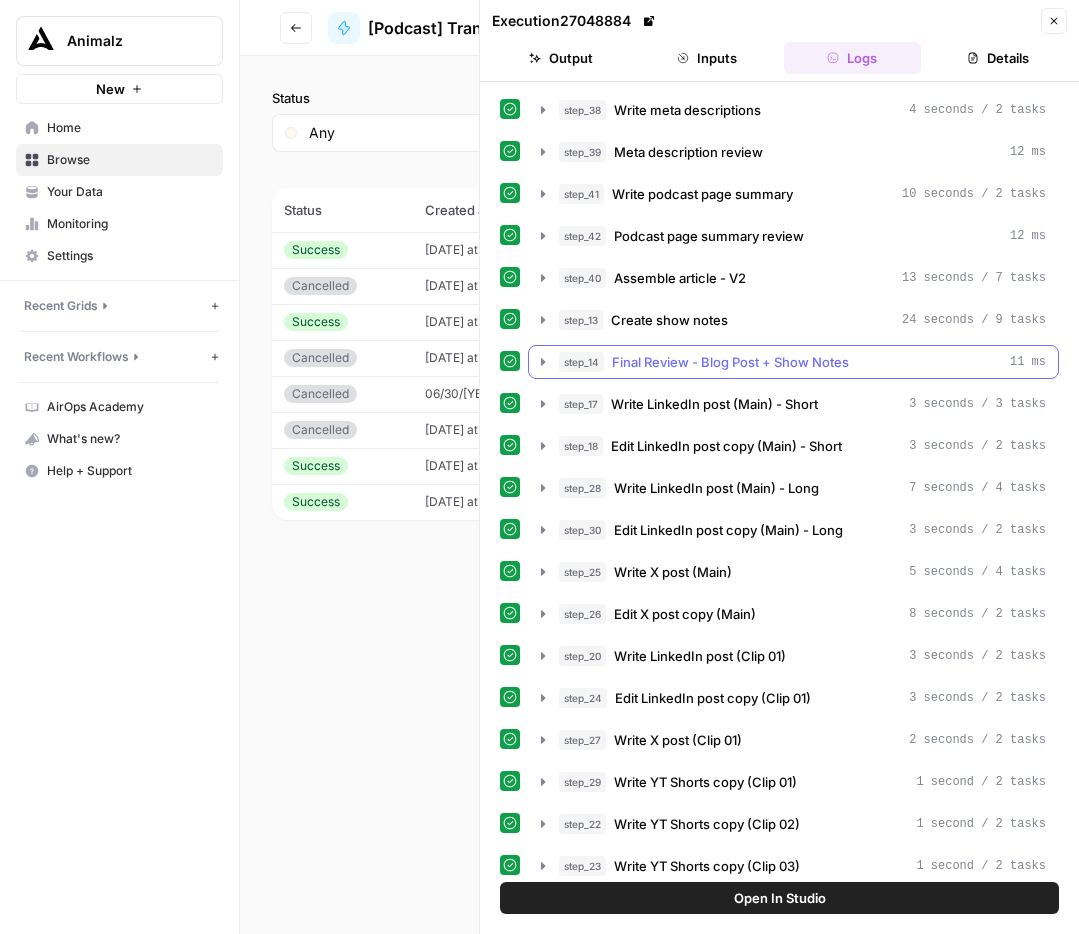 click on "step_14 Final Review - Blog Post + Show Notes 11 ms" at bounding box center [793, 362] 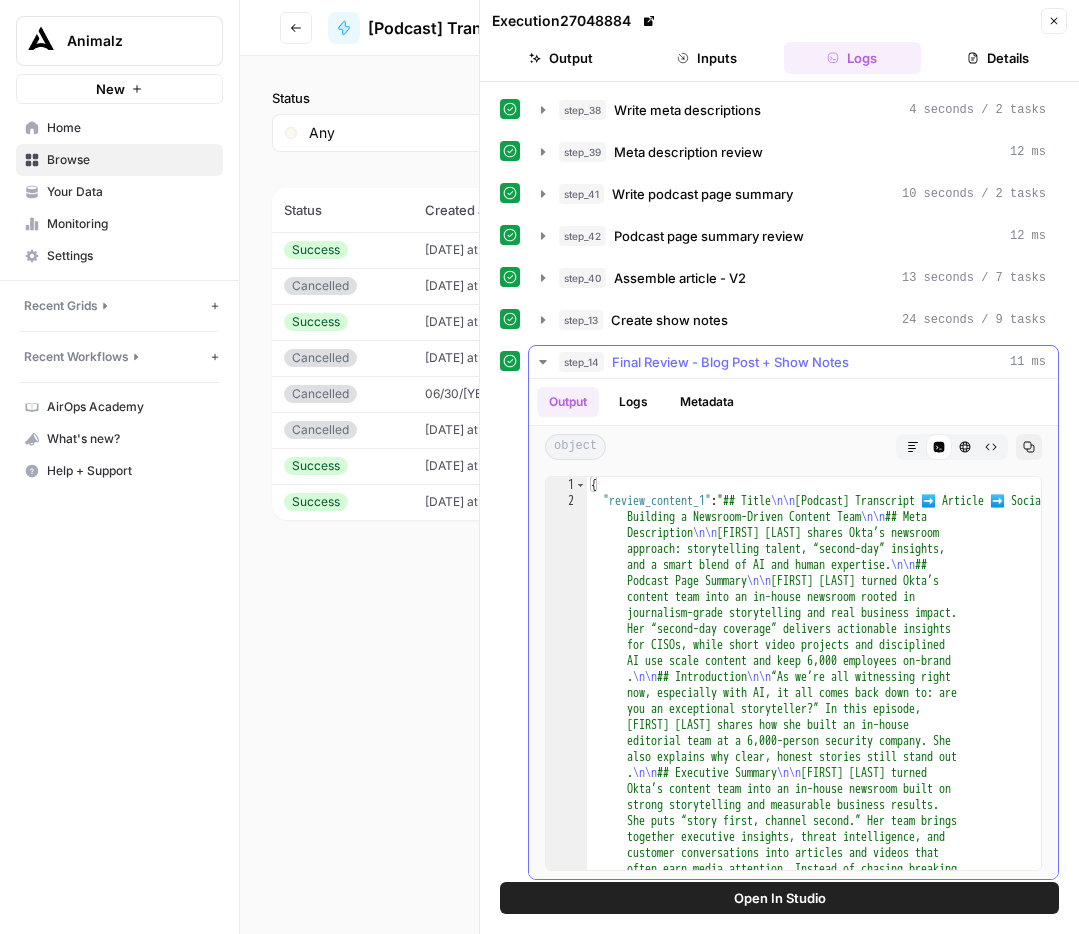 click on "Markdown" at bounding box center [913, 447] 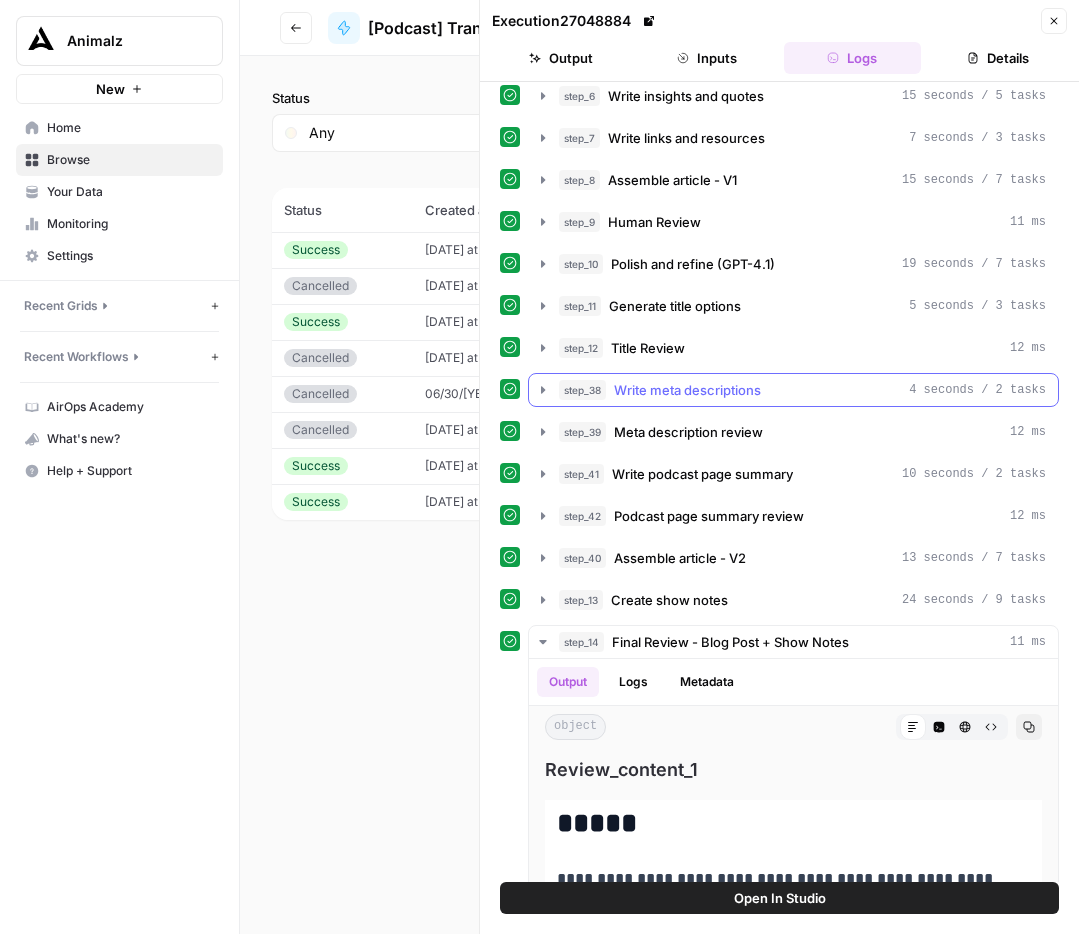 scroll, scrollTop: 297, scrollLeft: 0, axis: vertical 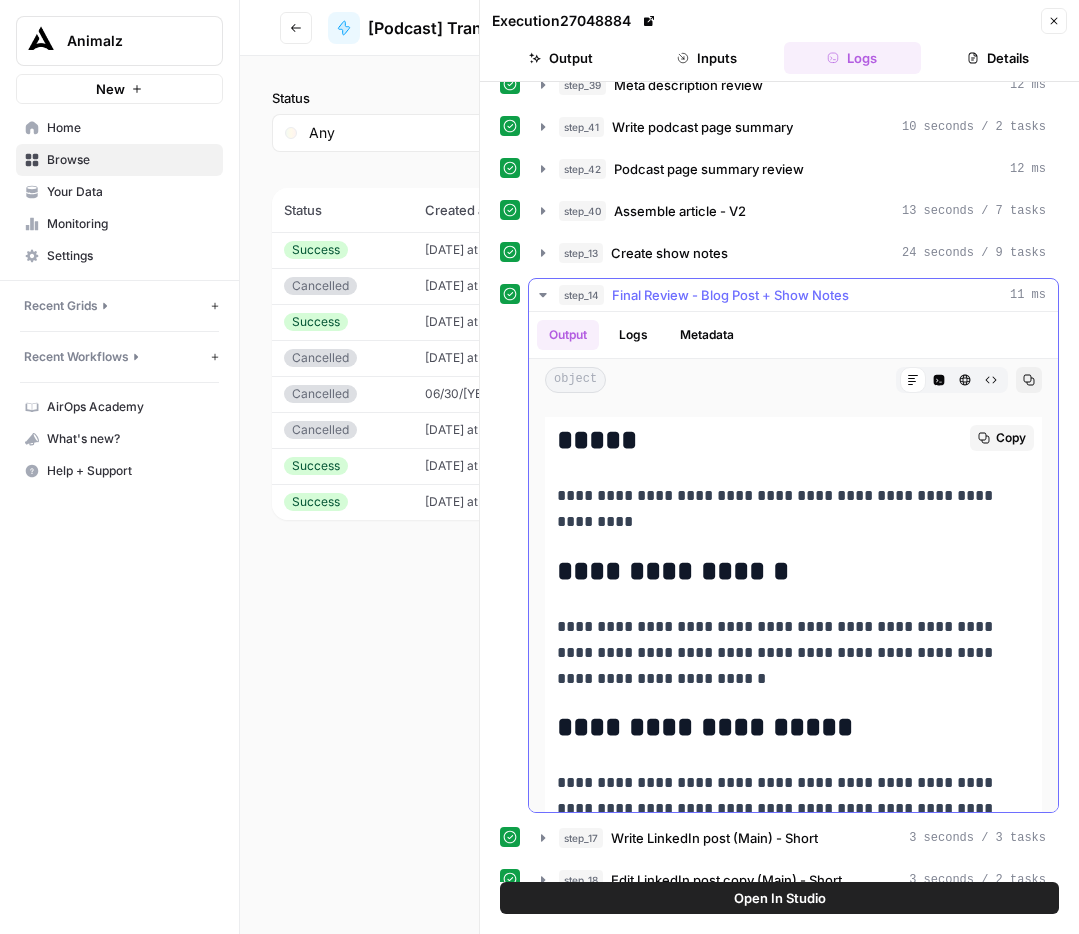 click on "**********" at bounding box center [793, 509] 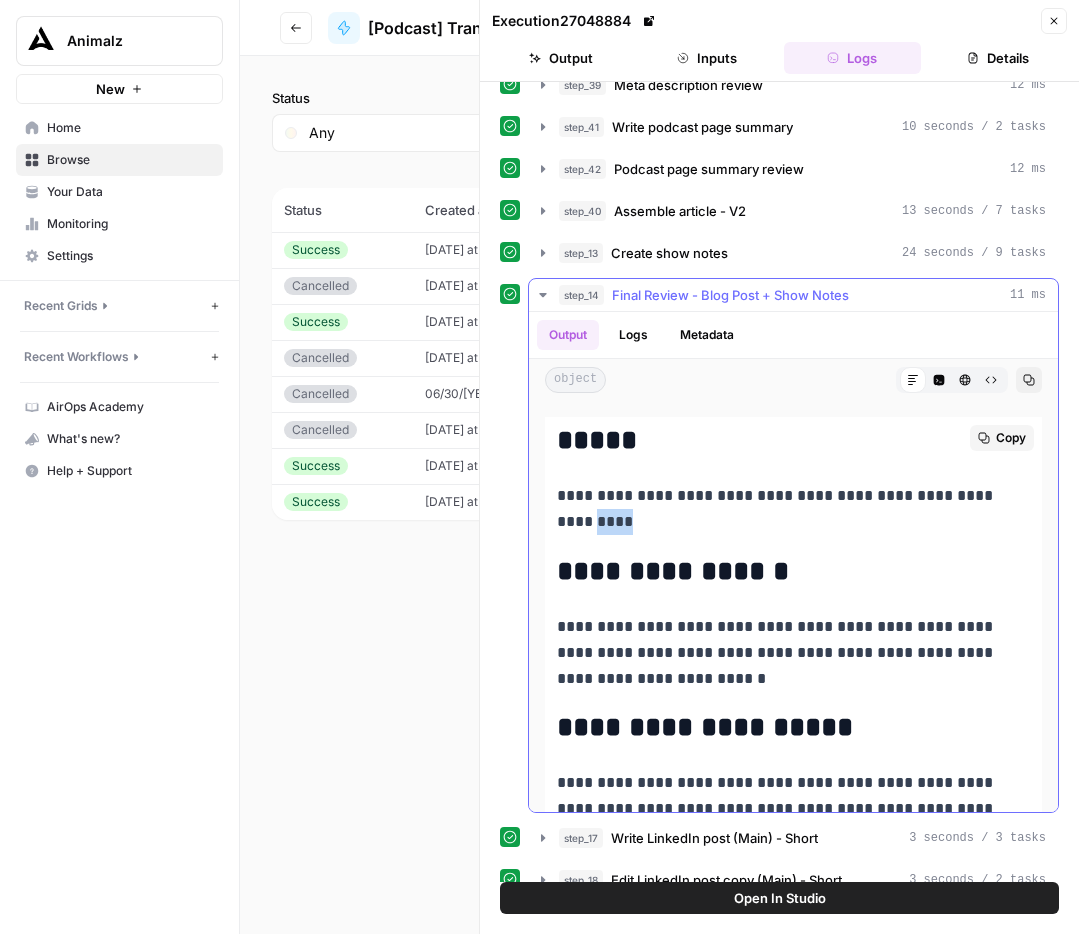 click on "**********" at bounding box center (793, 509) 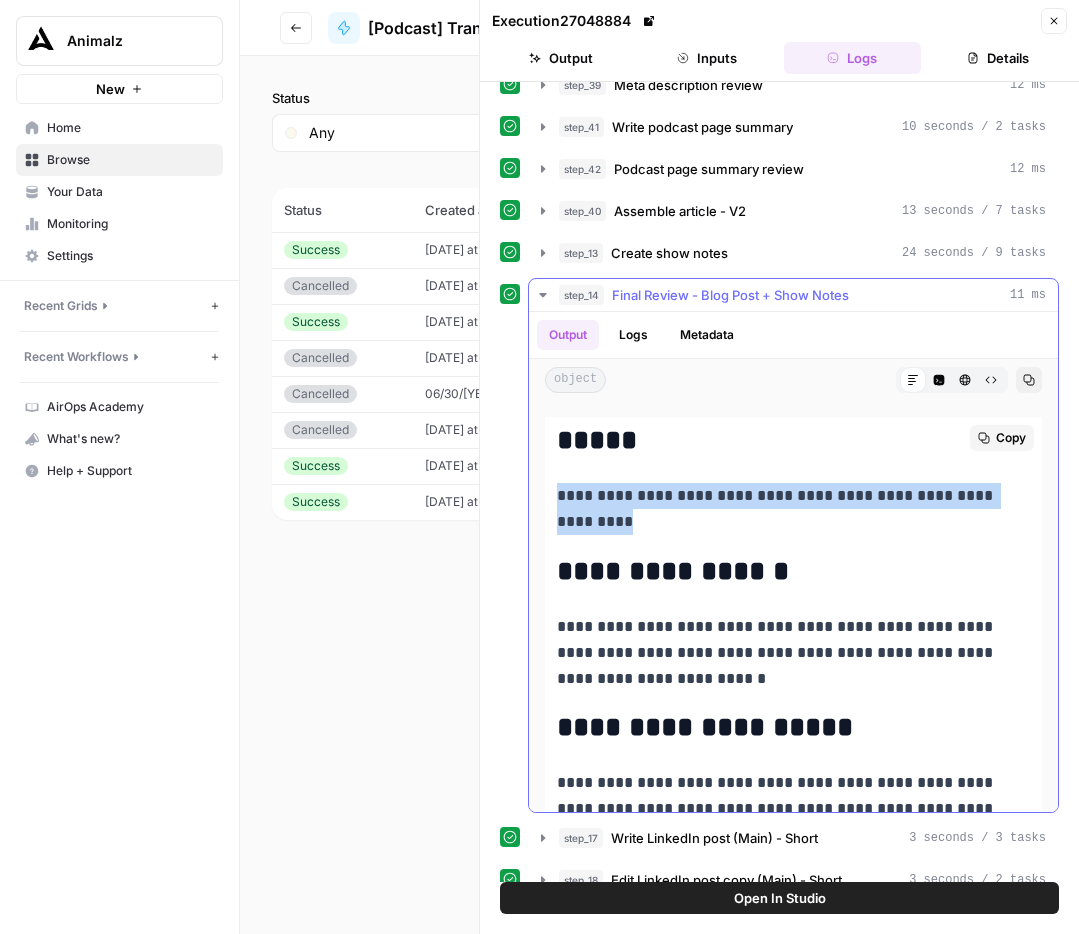 copy on "**********" 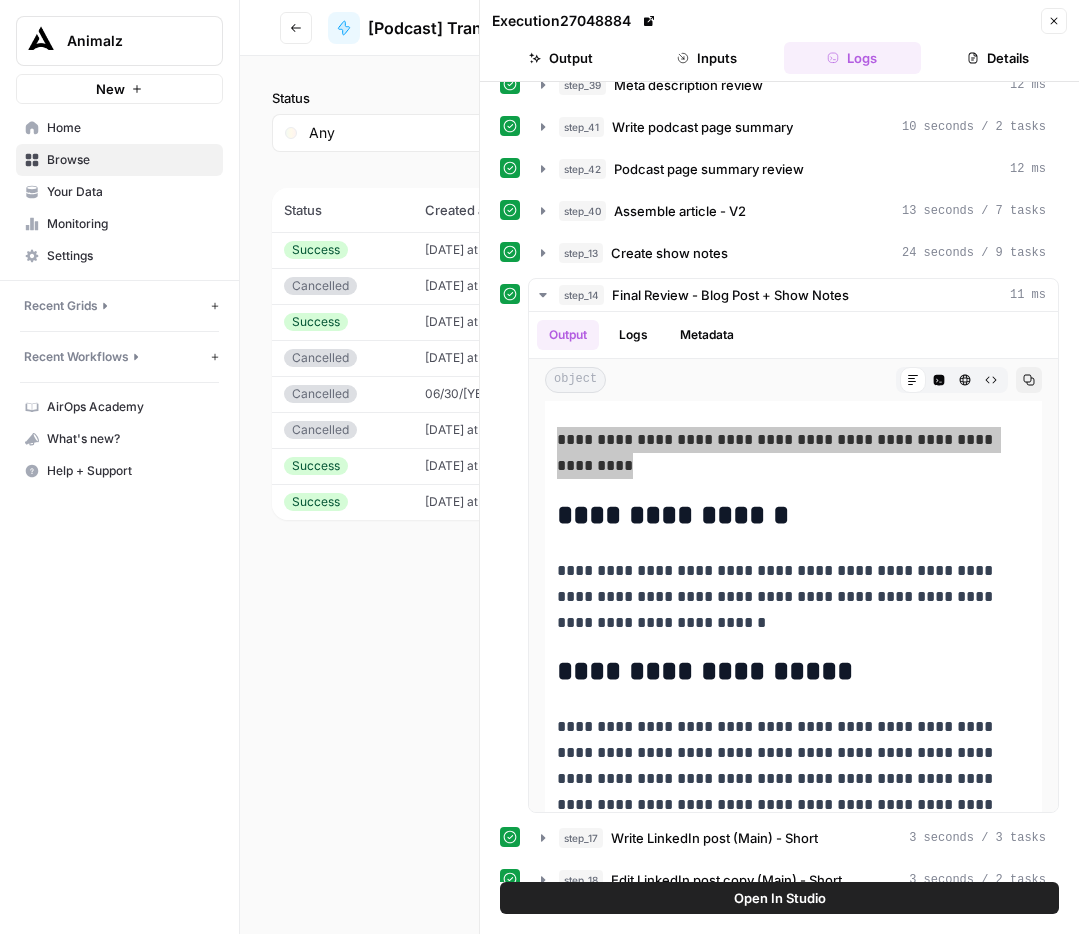 scroll, scrollTop: 105, scrollLeft: 0, axis: vertical 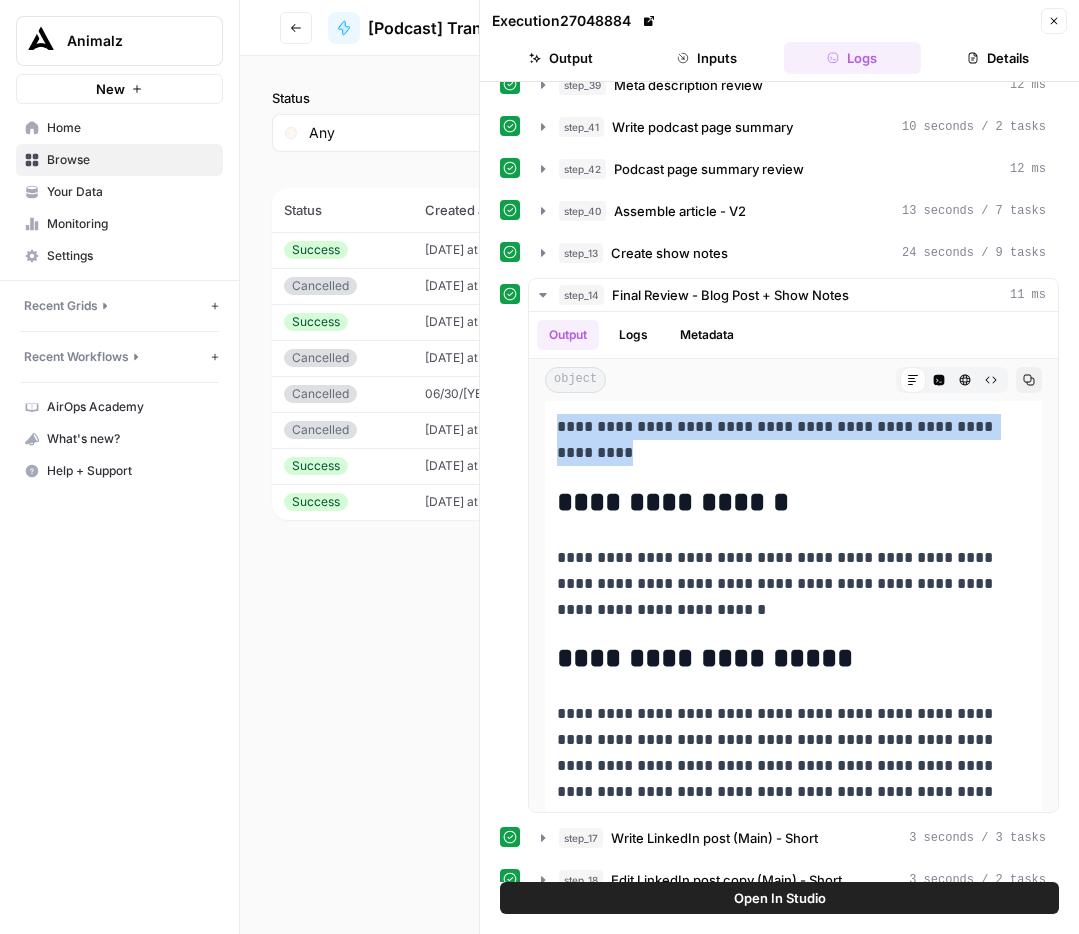 click on "**********" at bounding box center [793, 584] 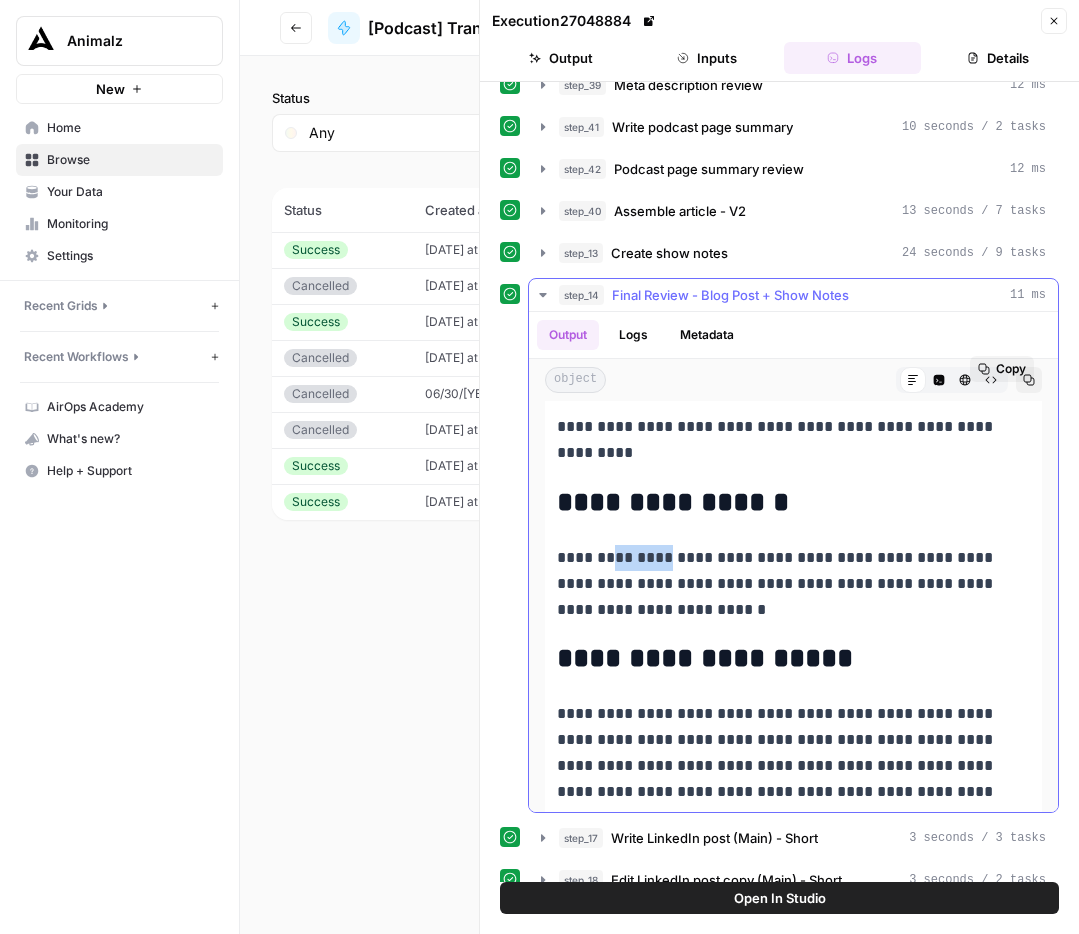 click on "**********" at bounding box center [793, 584] 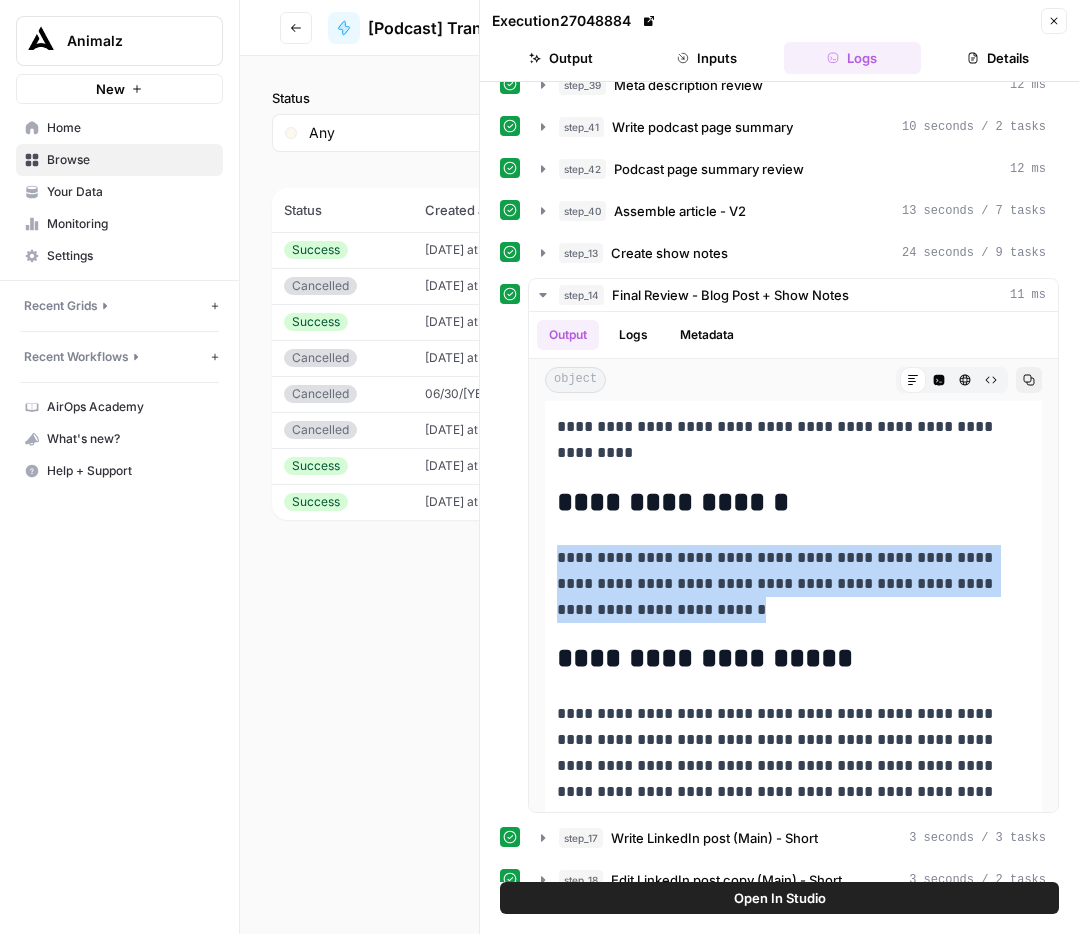 copy on "**********" 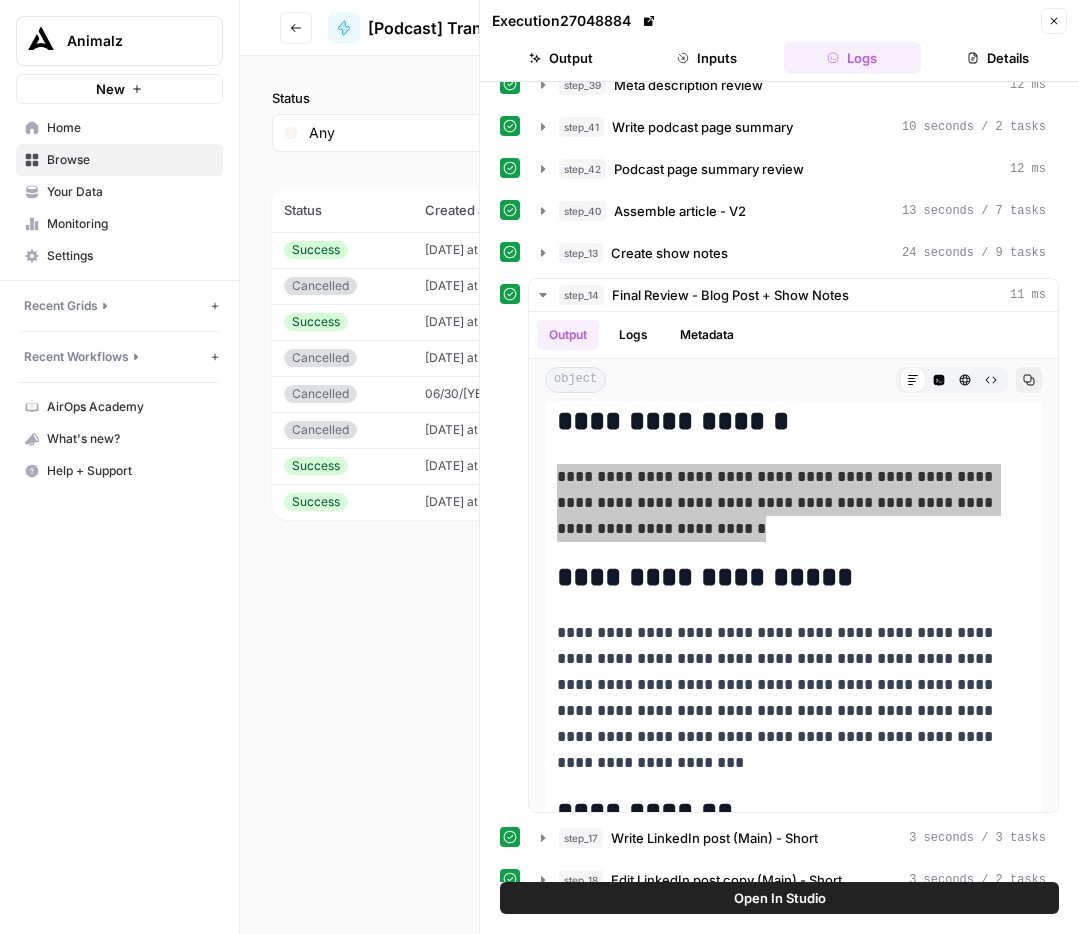 scroll, scrollTop: 274, scrollLeft: 0, axis: vertical 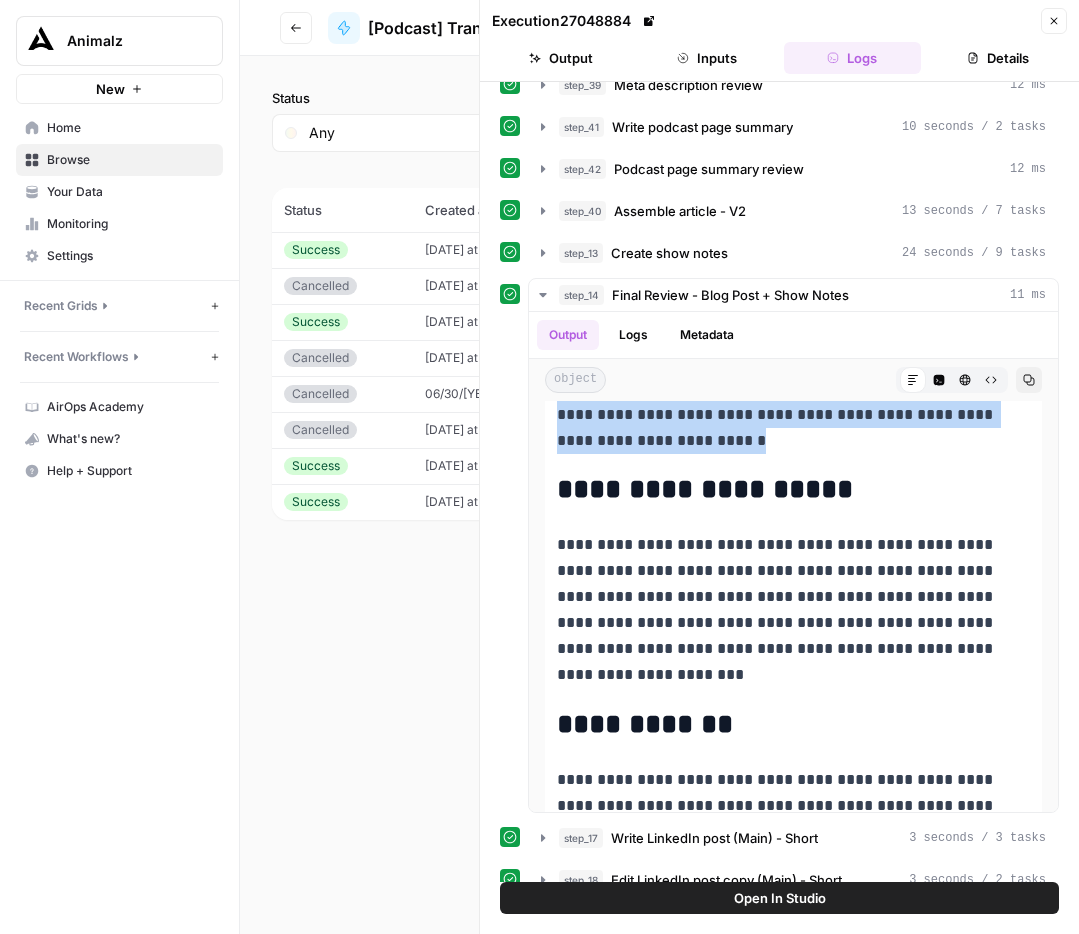 click on "**********" at bounding box center [793, 610] 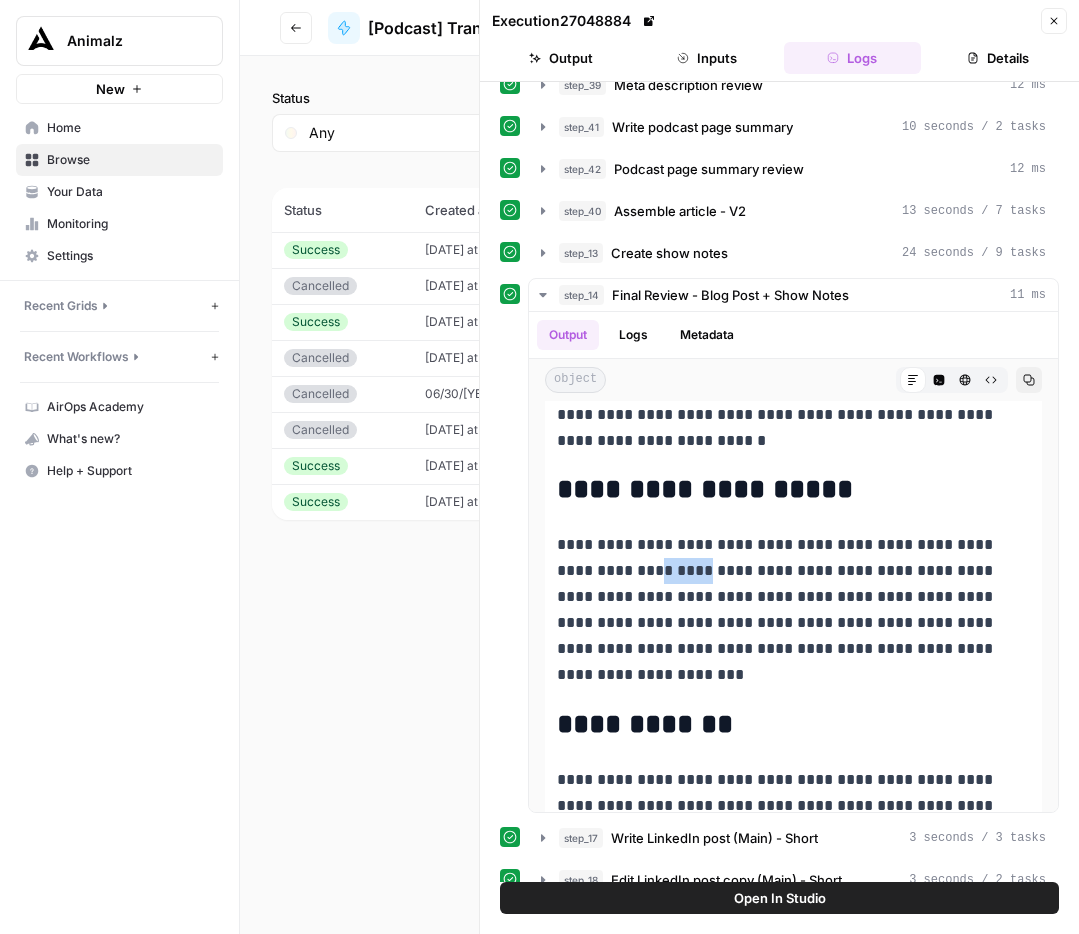 click on "**********" at bounding box center [793, 610] 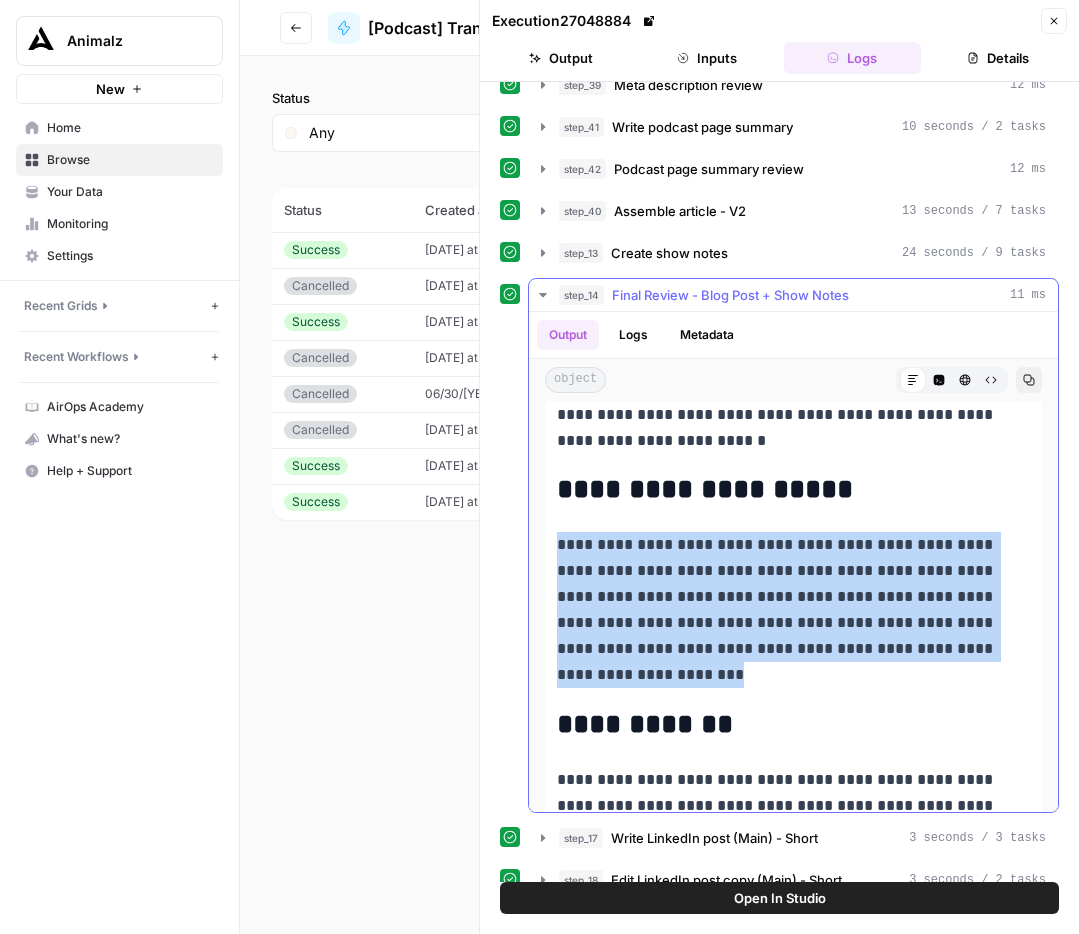 copy on "**********" 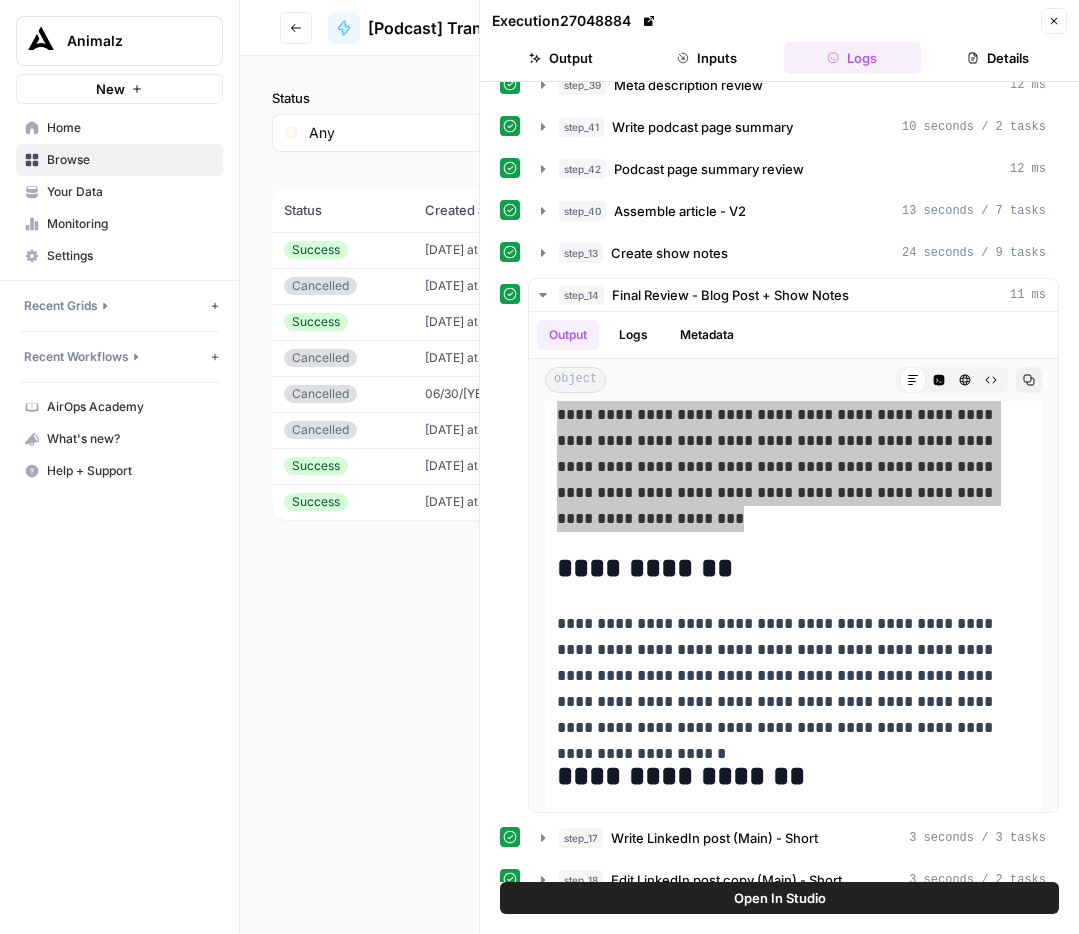 scroll, scrollTop: 467, scrollLeft: 0, axis: vertical 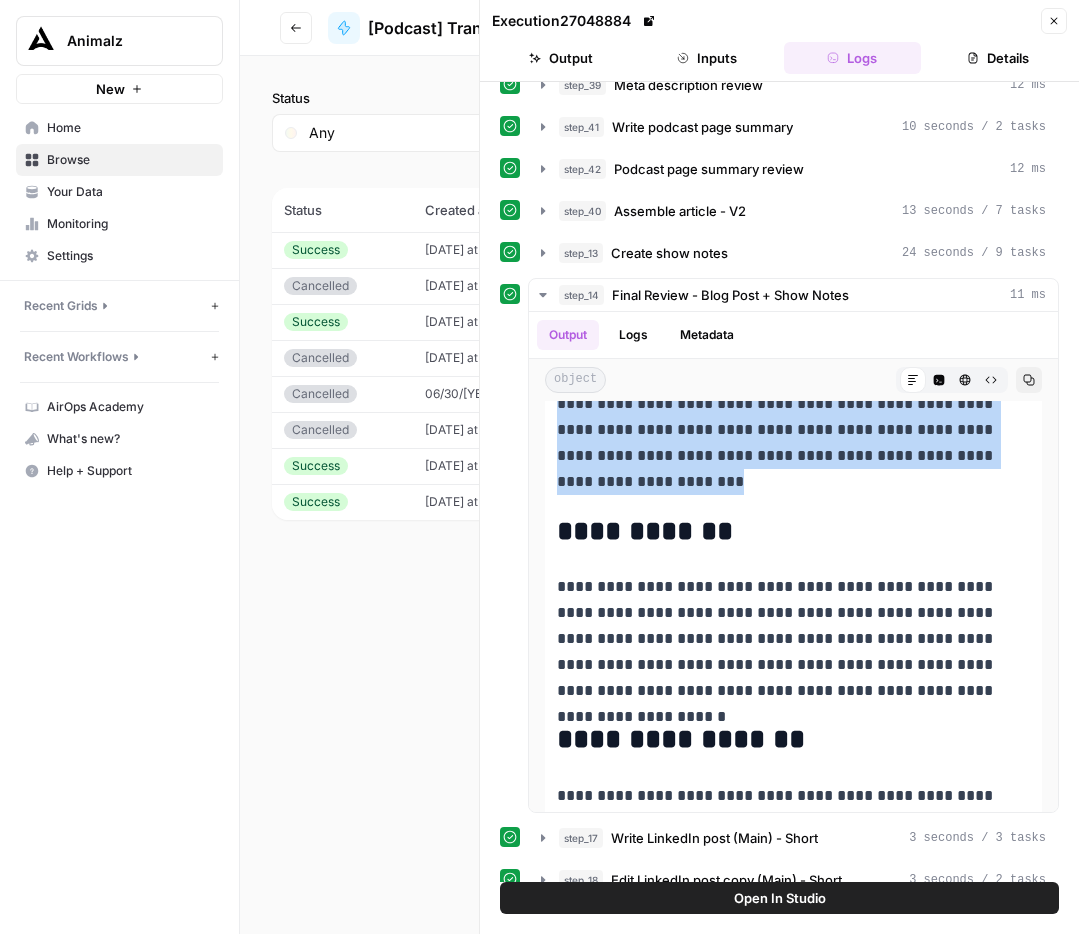 click on "**********" at bounding box center (793, 639) 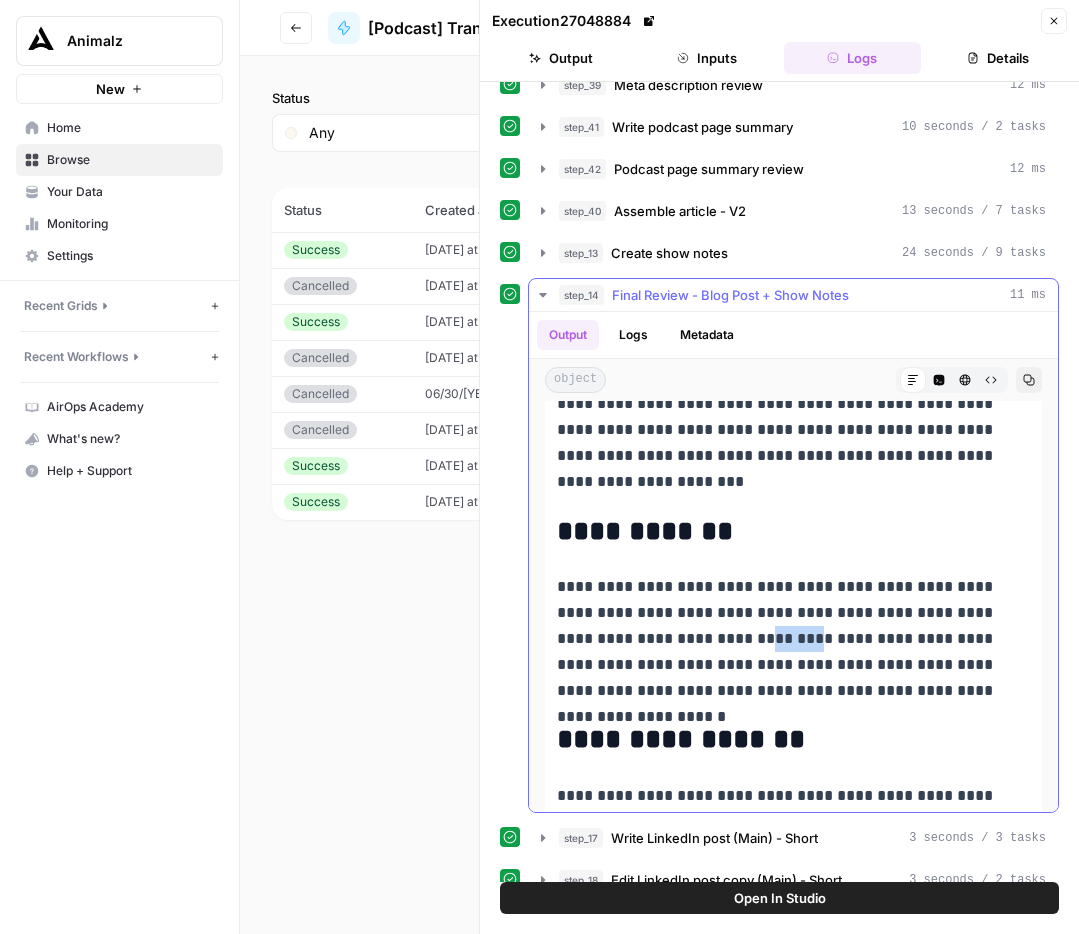 click on "**********" at bounding box center [793, 639] 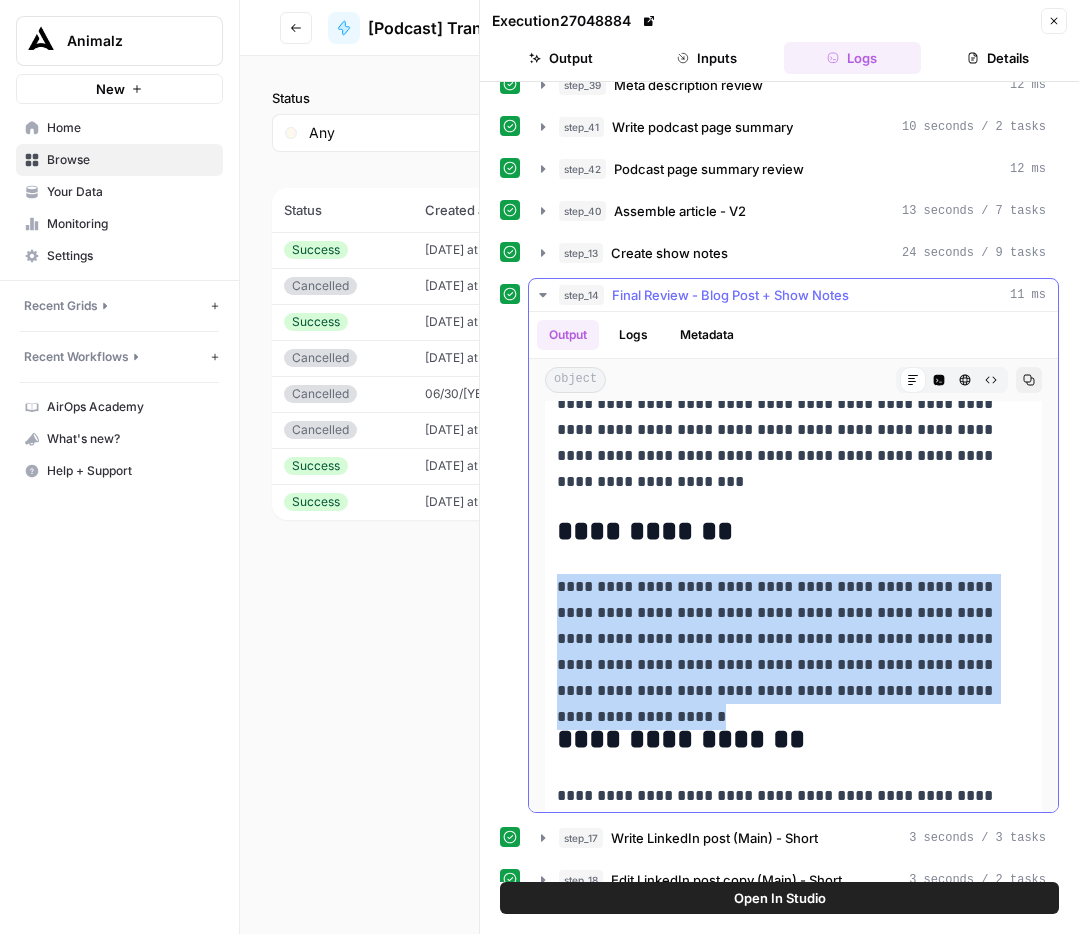 copy on "**********" 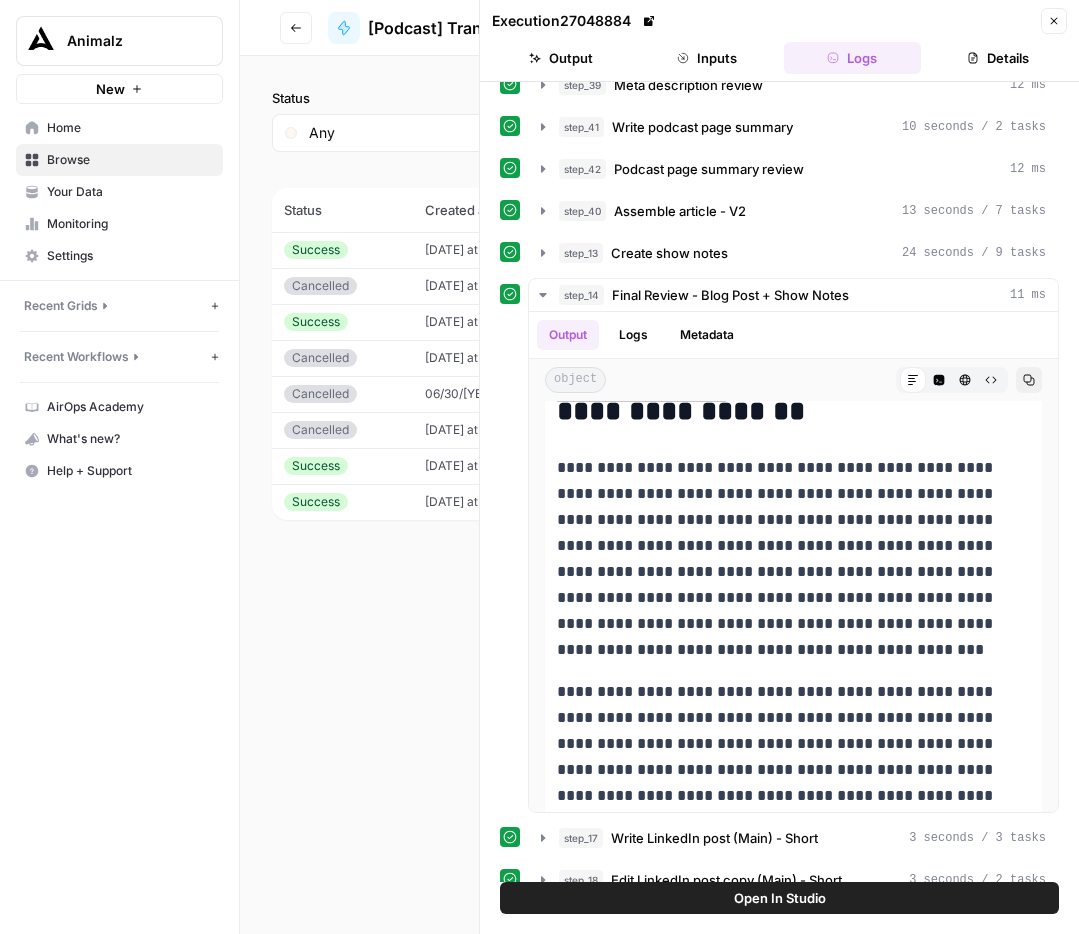 scroll, scrollTop: 797, scrollLeft: 0, axis: vertical 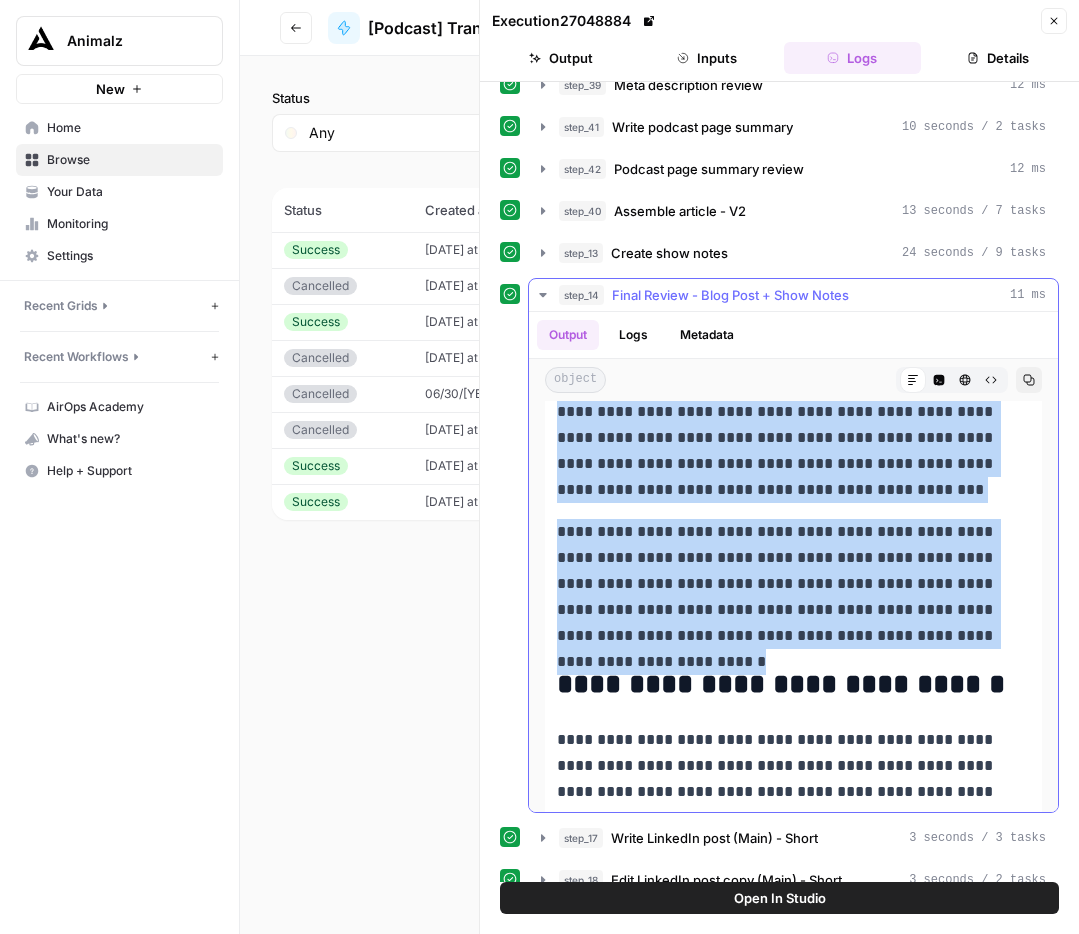 drag, startPoint x: 559, startPoint y: 465, endPoint x: 1033, endPoint y: 630, distance: 501.8974 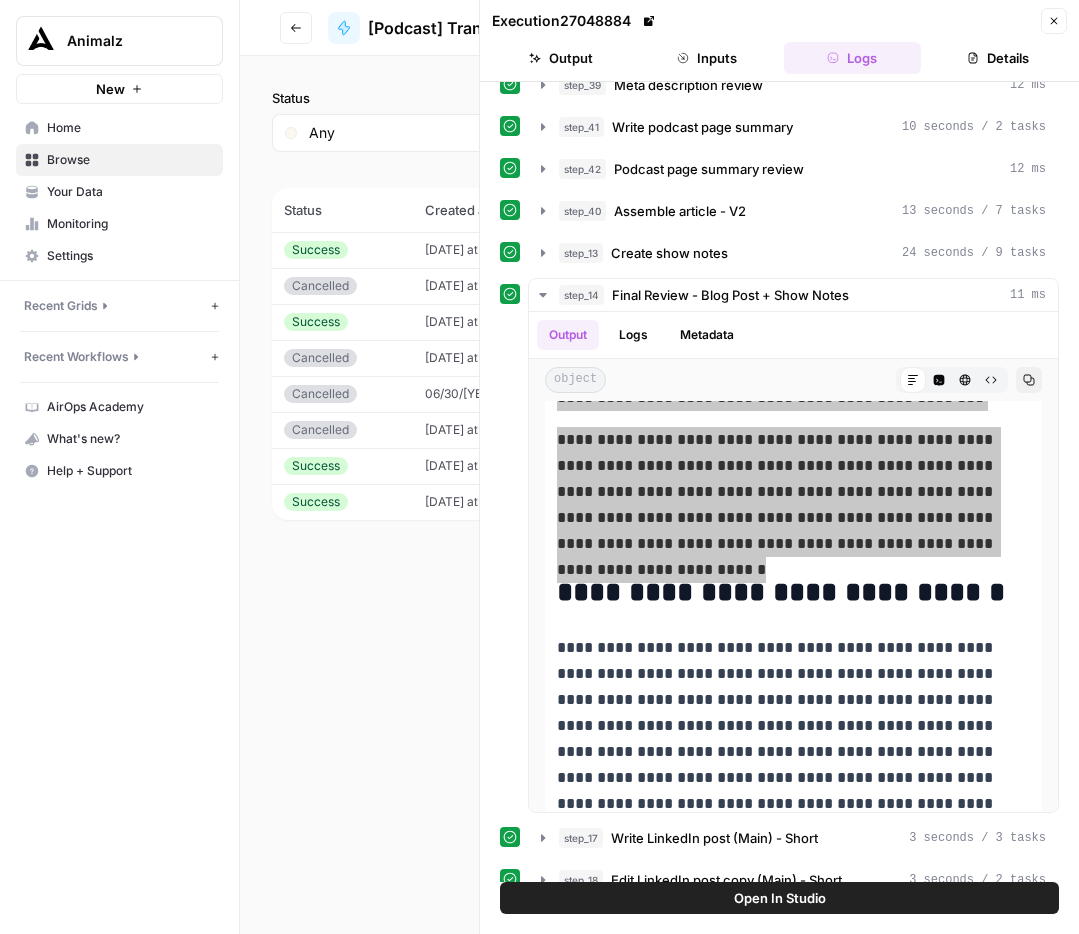 scroll, scrollTop: 1066, scrollLeft: 0, axis: vertical 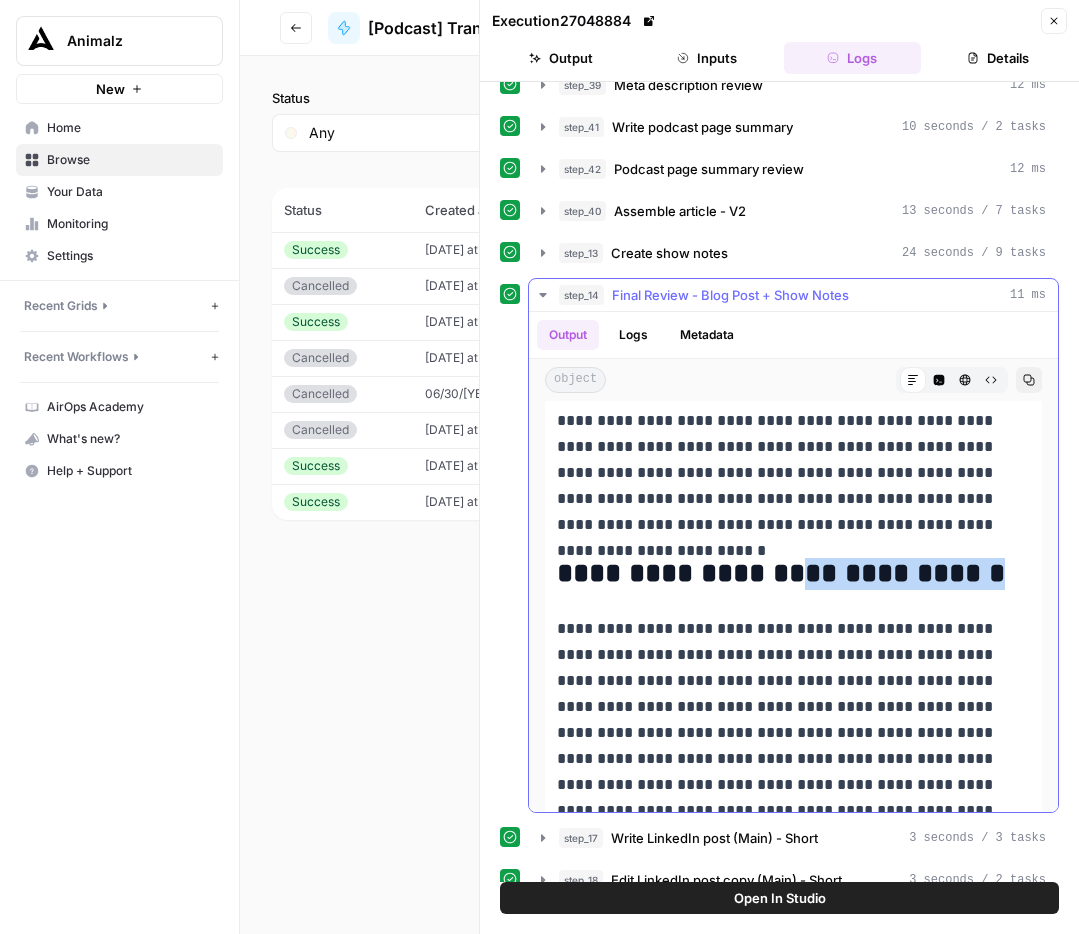 drag, startPoint x: 791, startPoint y: 567, endPoint x: 1014, endPoint y: 574, distance: 223.10983 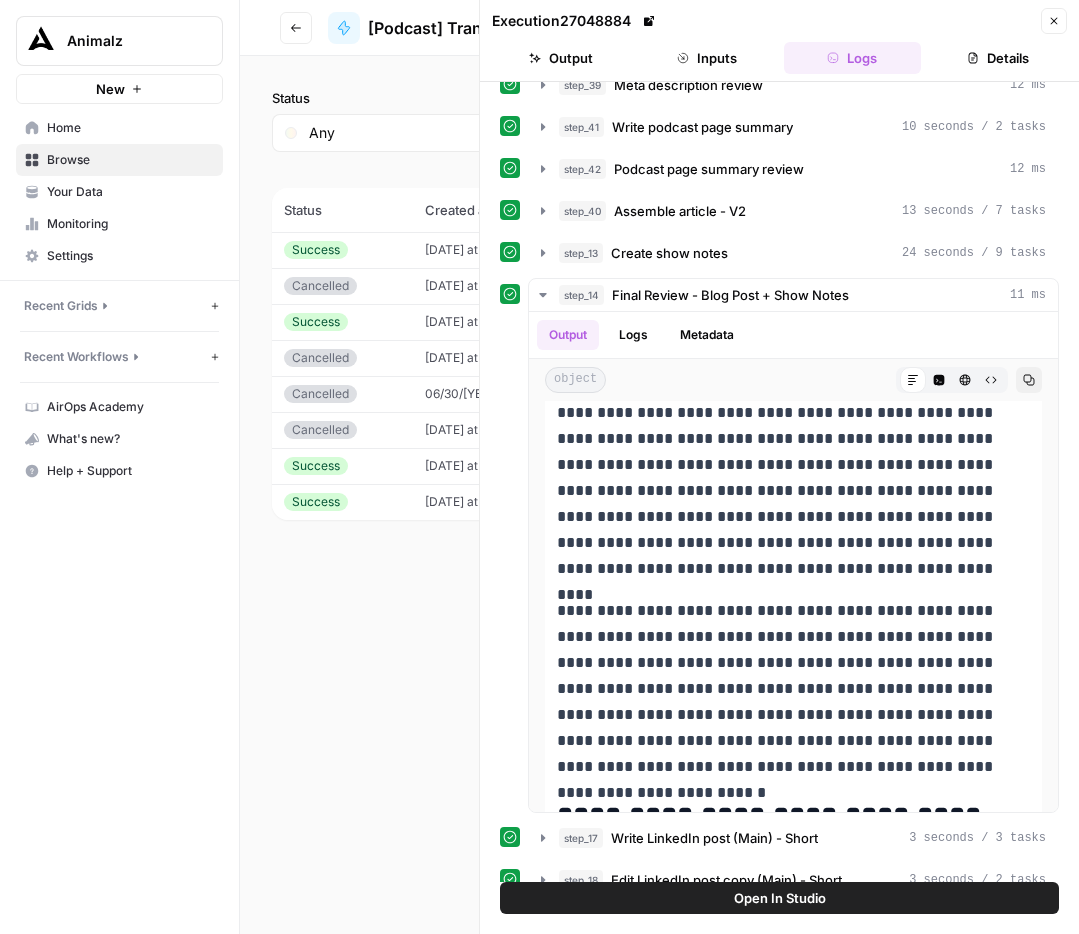 scroll, scrollTop: 1180, scrollLeft: 0, axis: vertical 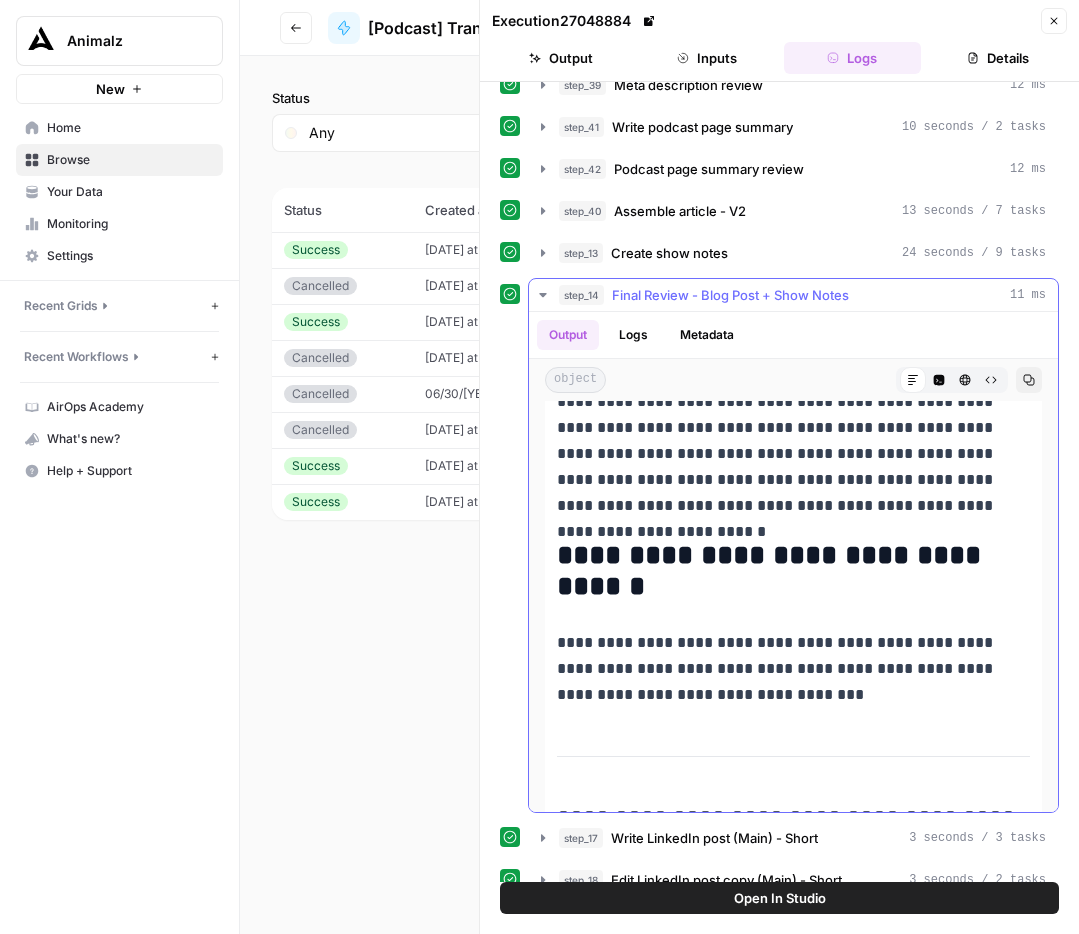 drag, startPoint x: 556, startPoint y: 514, endPoint x: 886, endPoint y: 507, distance: 330.07425 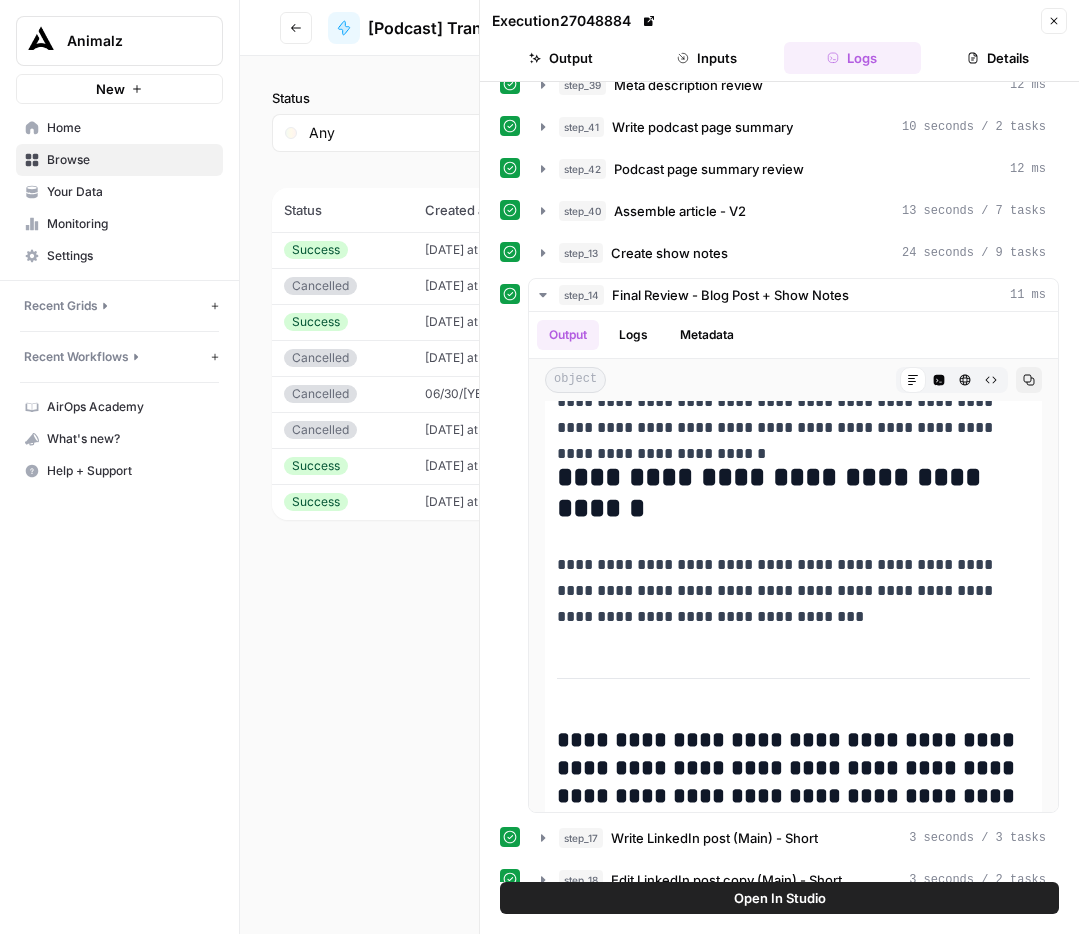 scroll, scrollTop: 1668, scrollLeft: 0, axis: vertical 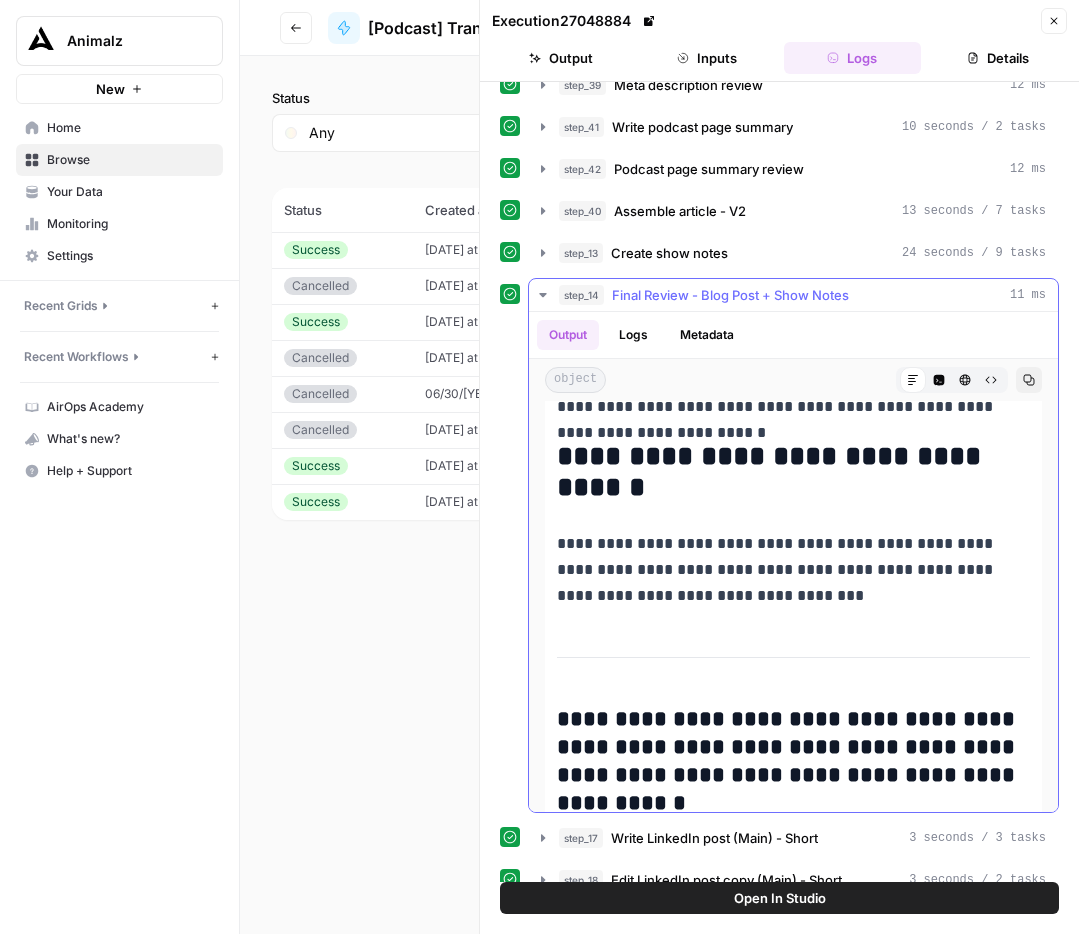 click on "**********" at bounding box center [793, 570] 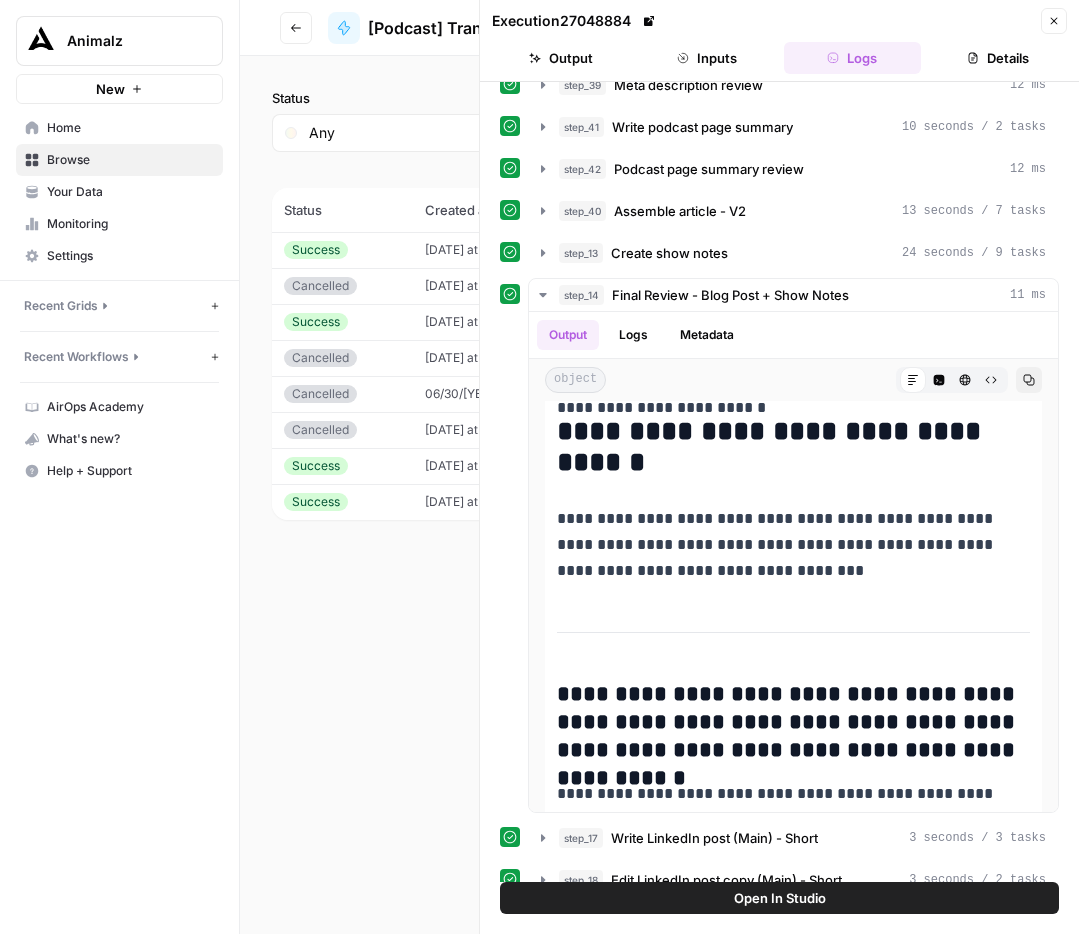 scroll, scrollTop: 1798, scrollLeft: 0, axis: vertical 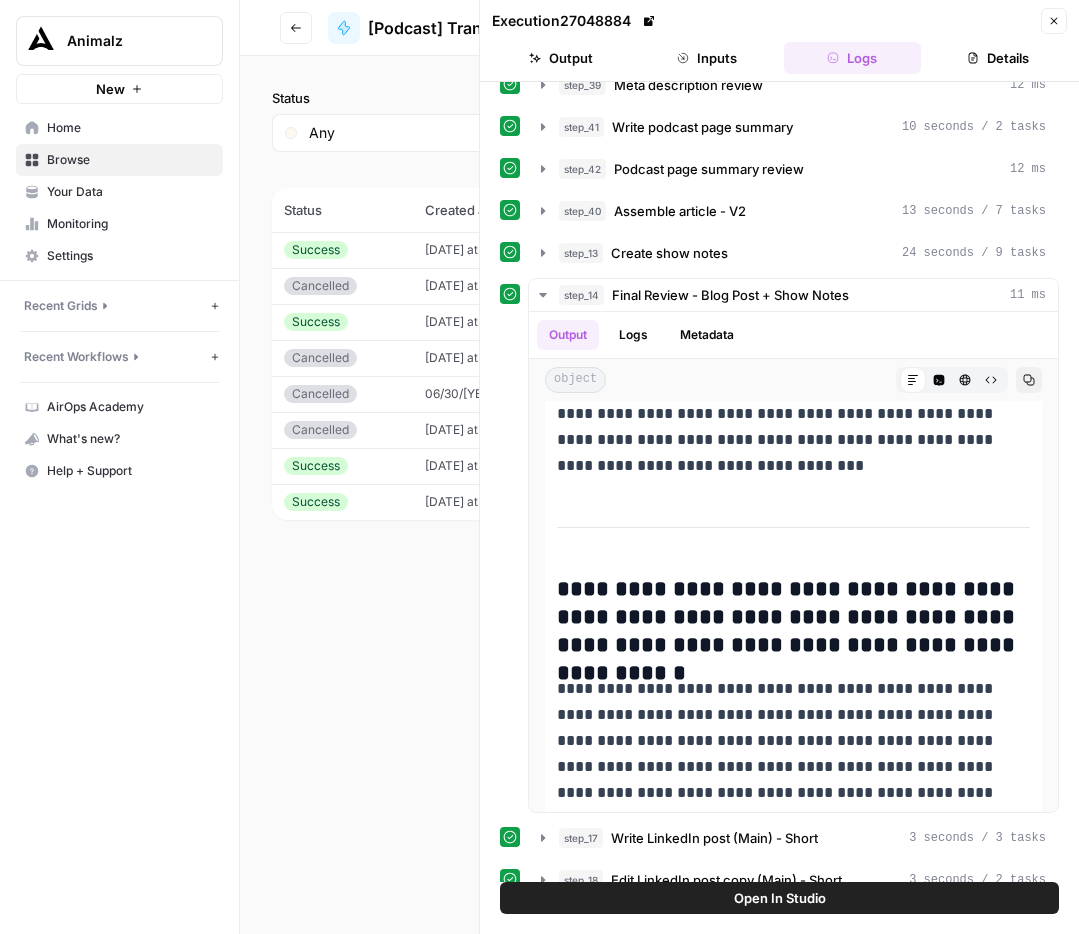 click on "**********" at bounding box center (793, 618) 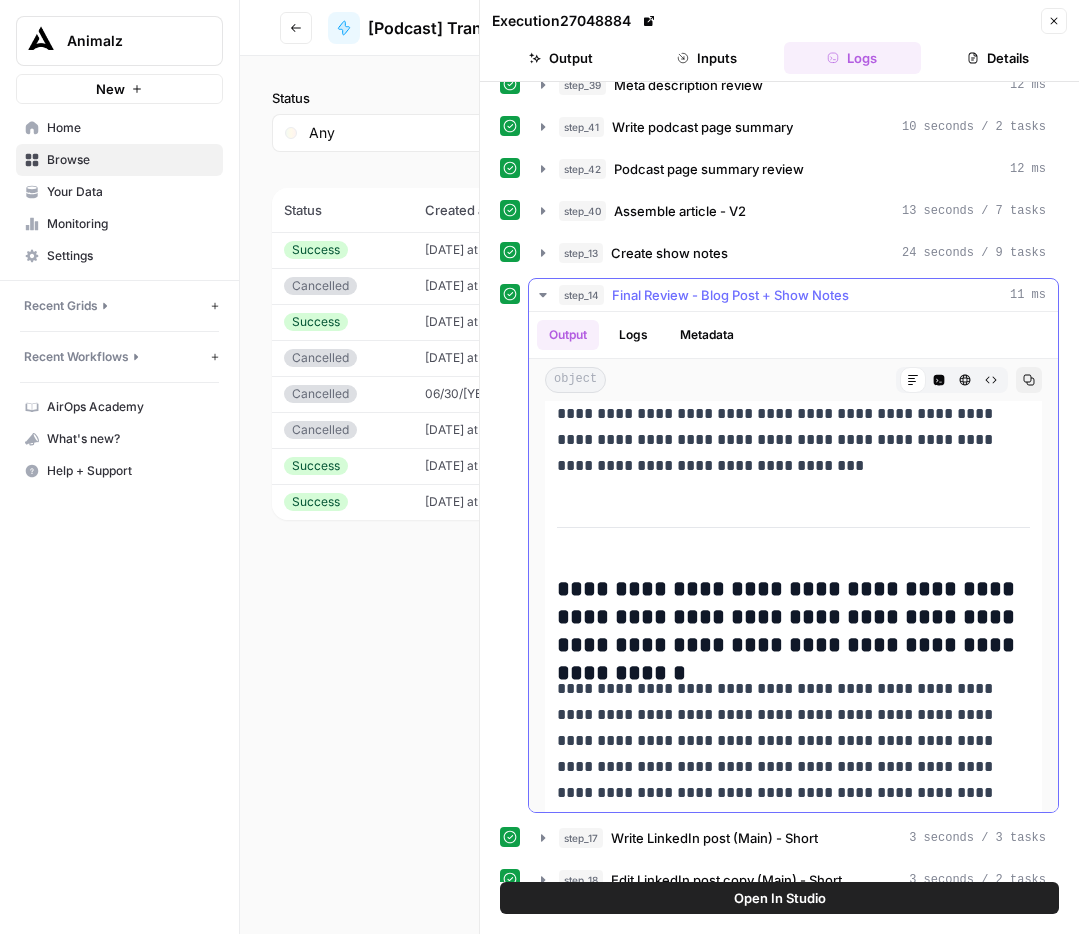 click on "**********" at bounding box center (793, 618) 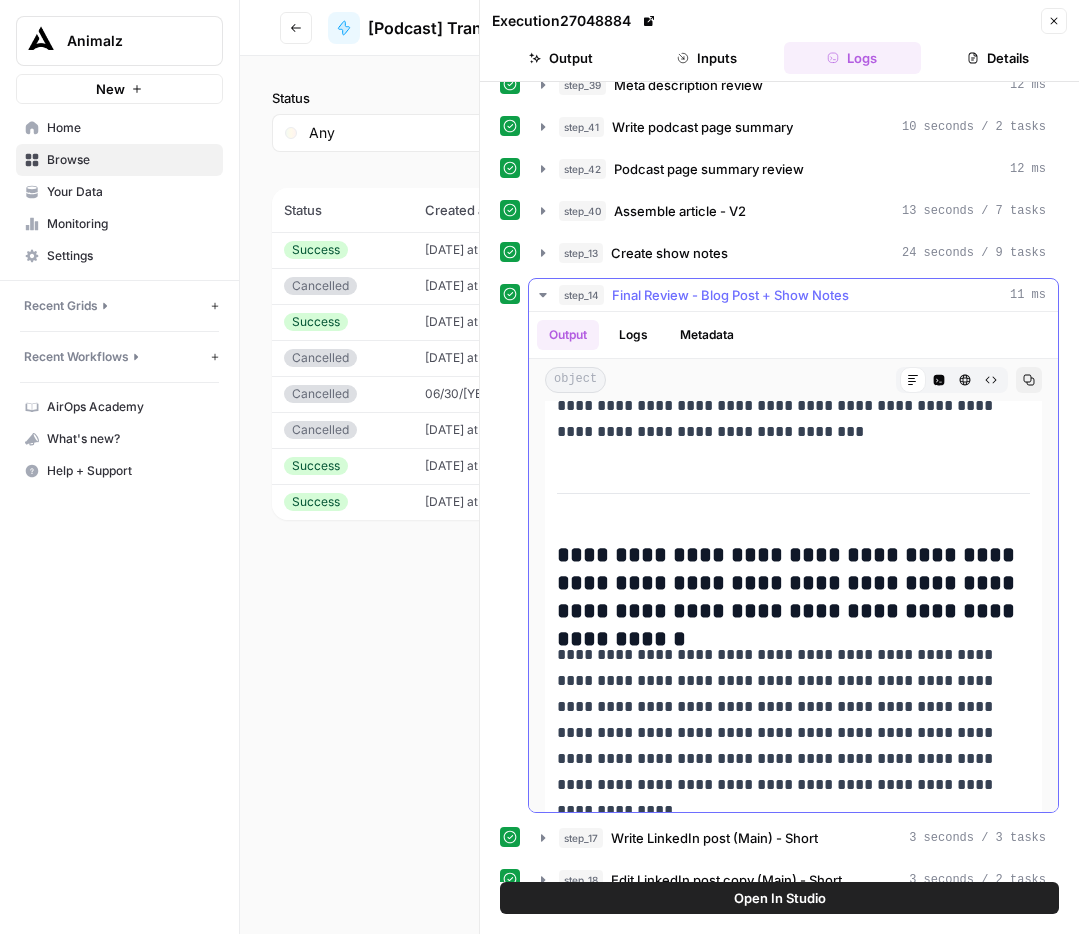 scroll, scrollTop: 1833, scrollLeft: 0, axis: vertical 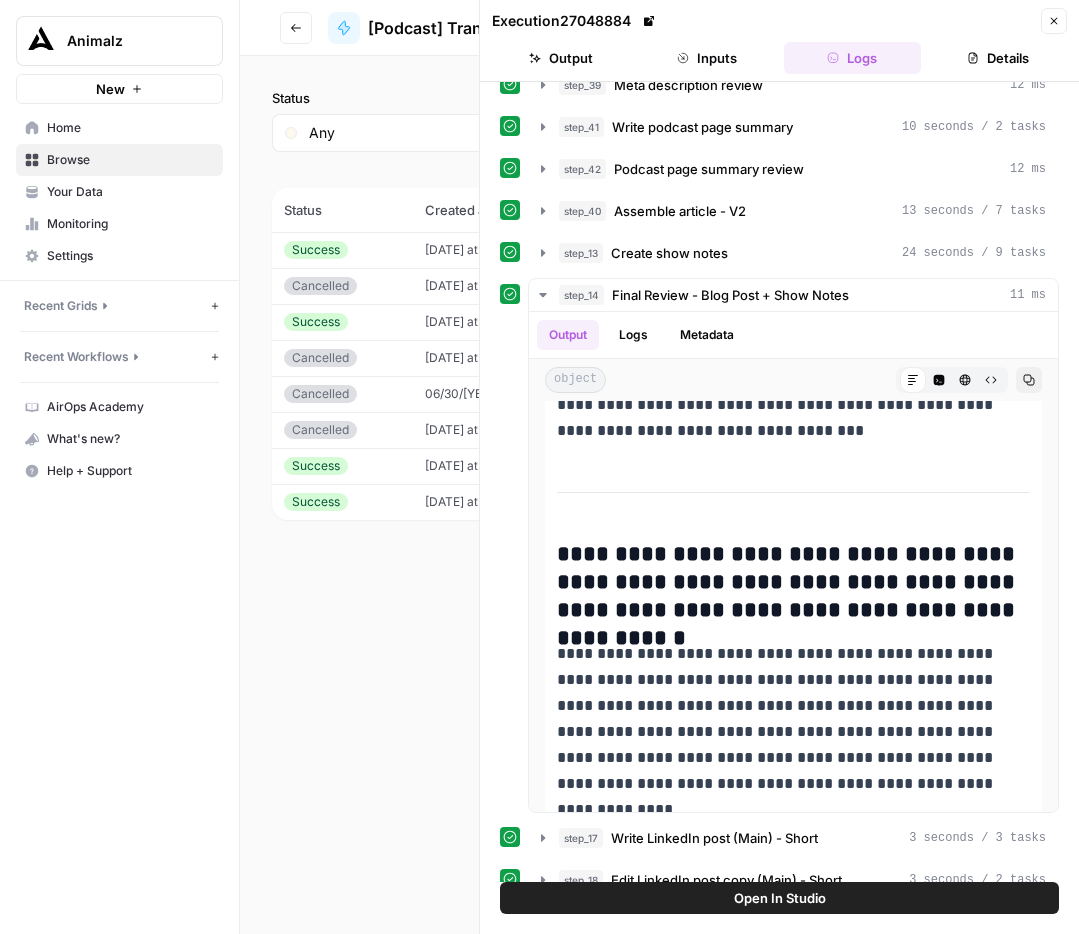 copy on "**********" 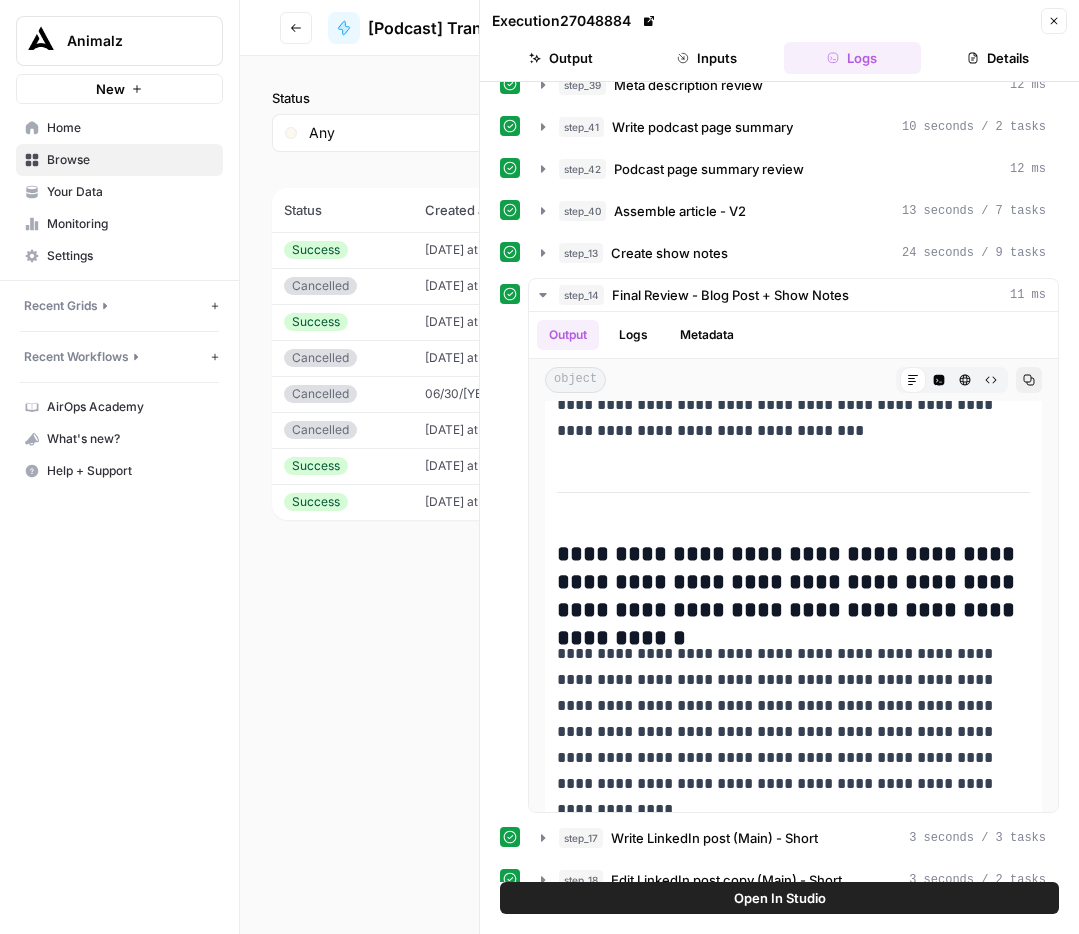 click on "**********" at bounding box center (793, 719) 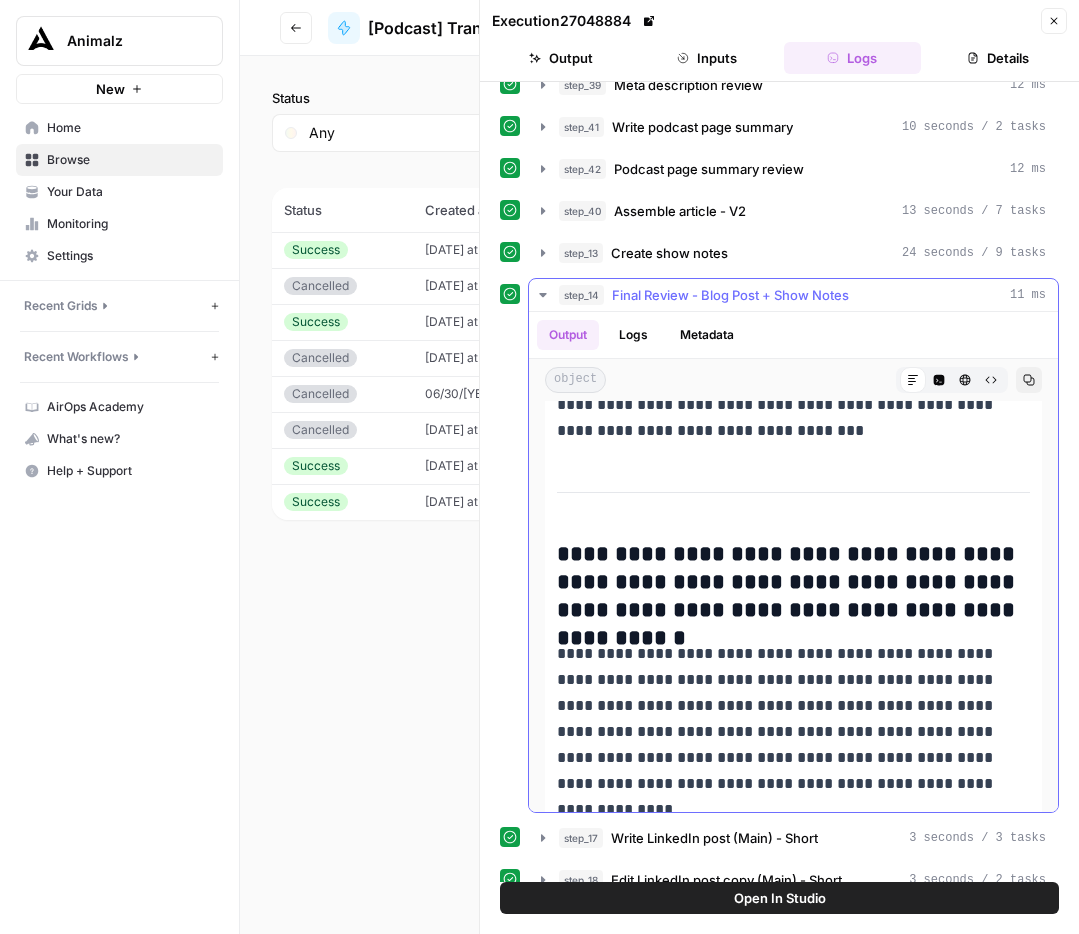 click on "**********" at bounding box center (793, 719) 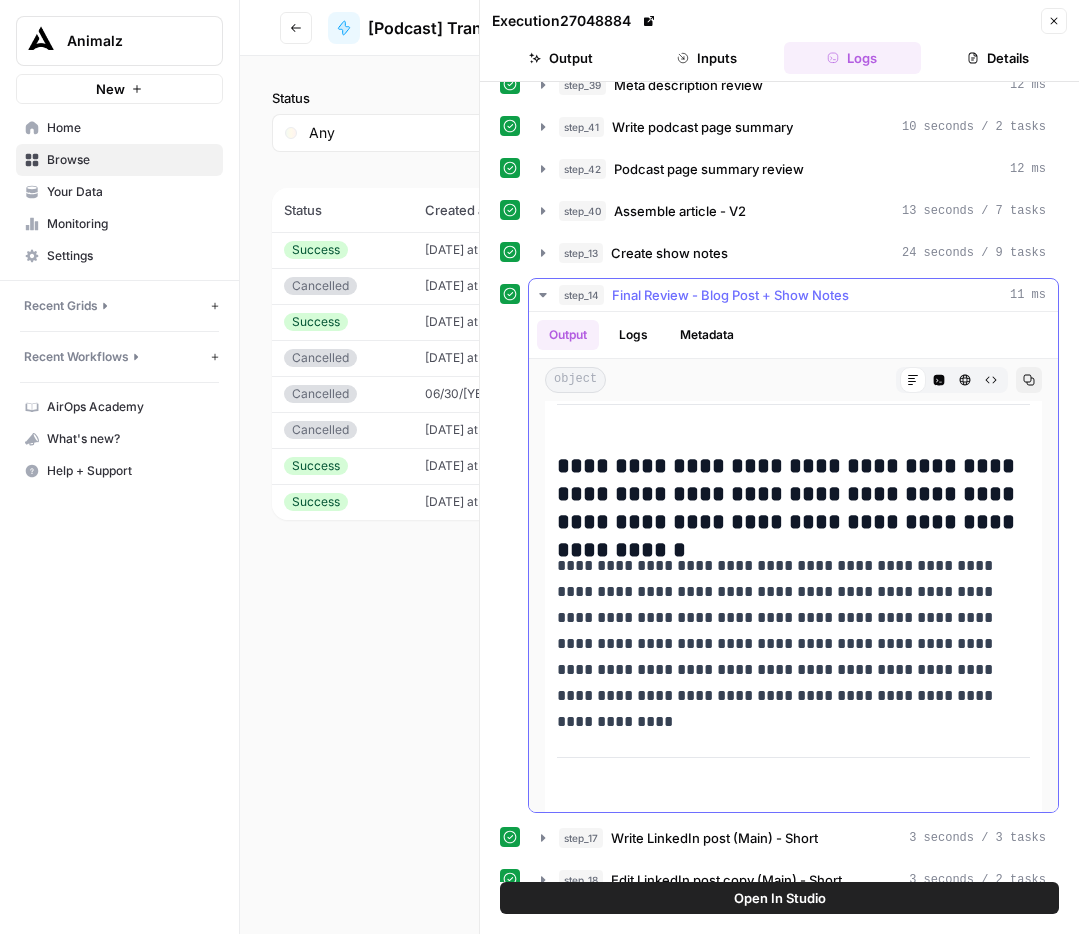 scroll, scrollTop: 1922, scrollLeft: 0, axis: vertical 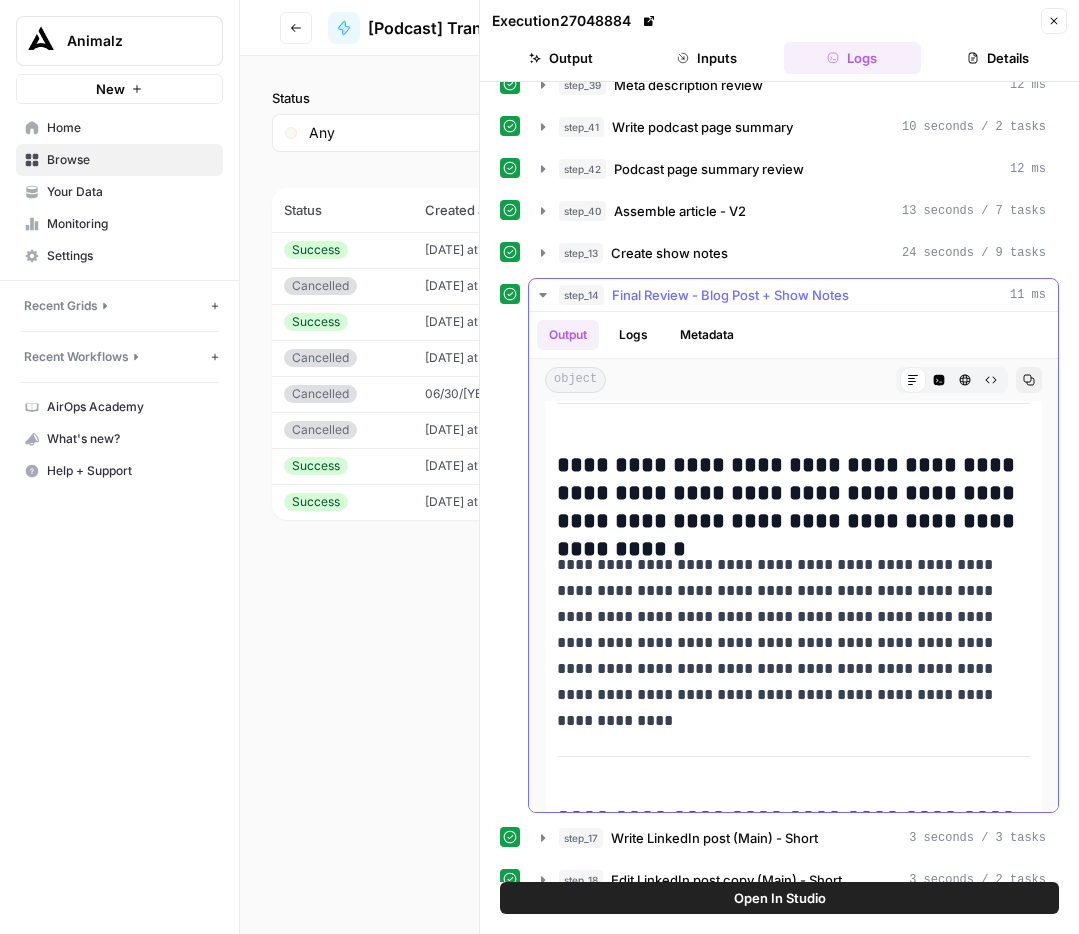 copy on "**********" 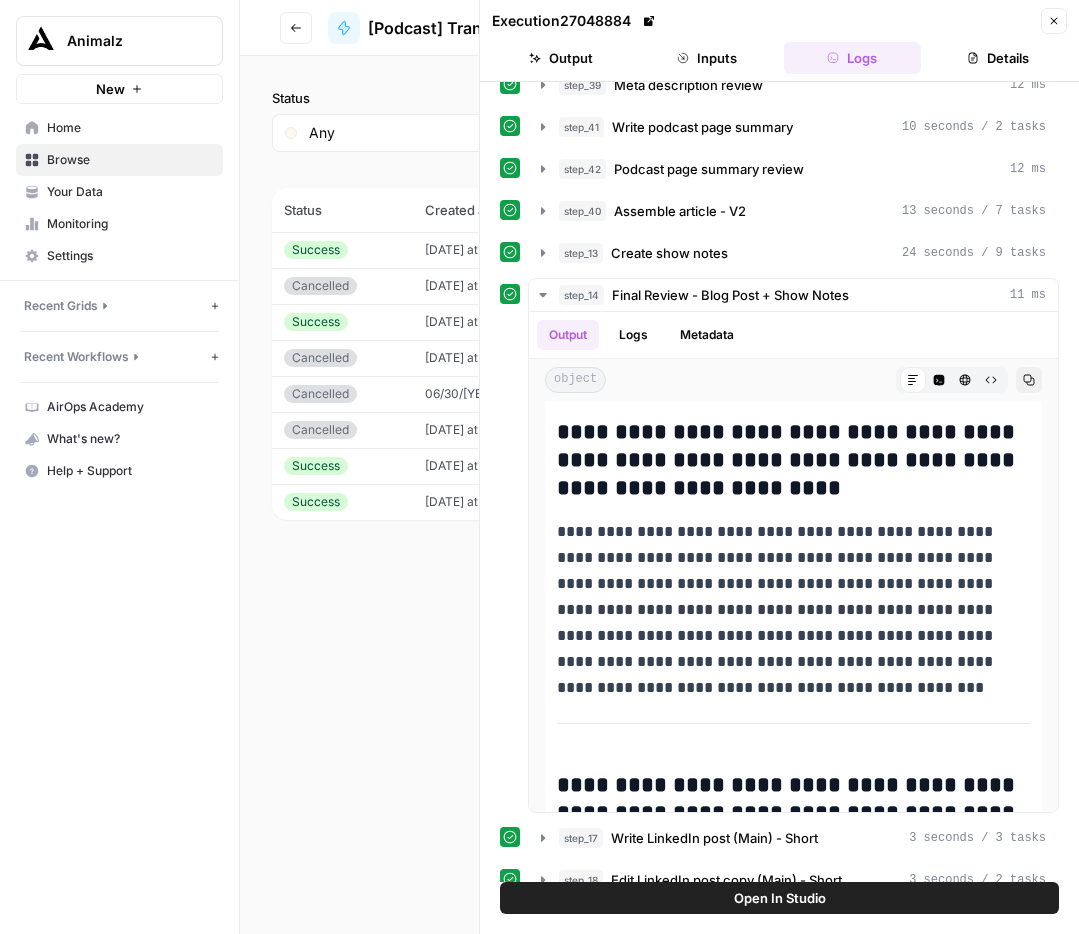 scroll, scrollTop: 2305, scrollLeft: 0, axis: vertical 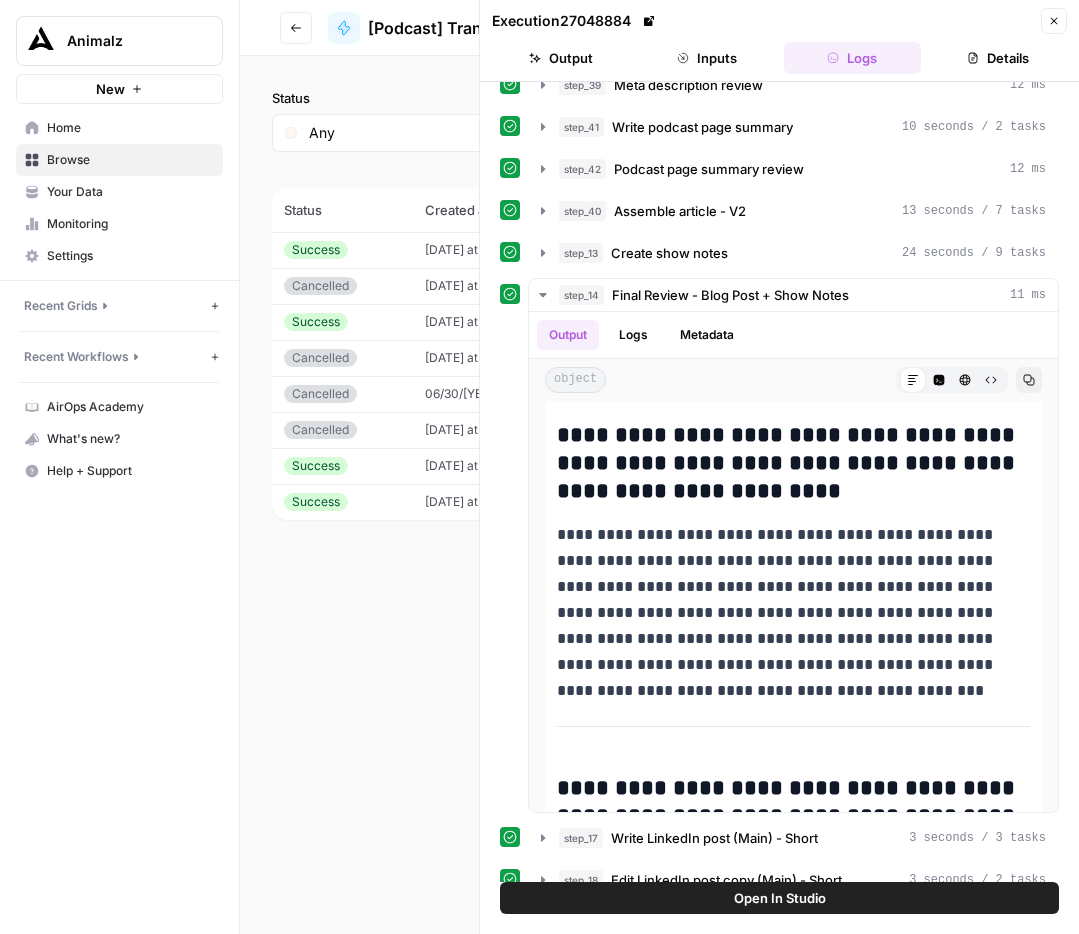 click on "**********" at bounding box center (793, 464) 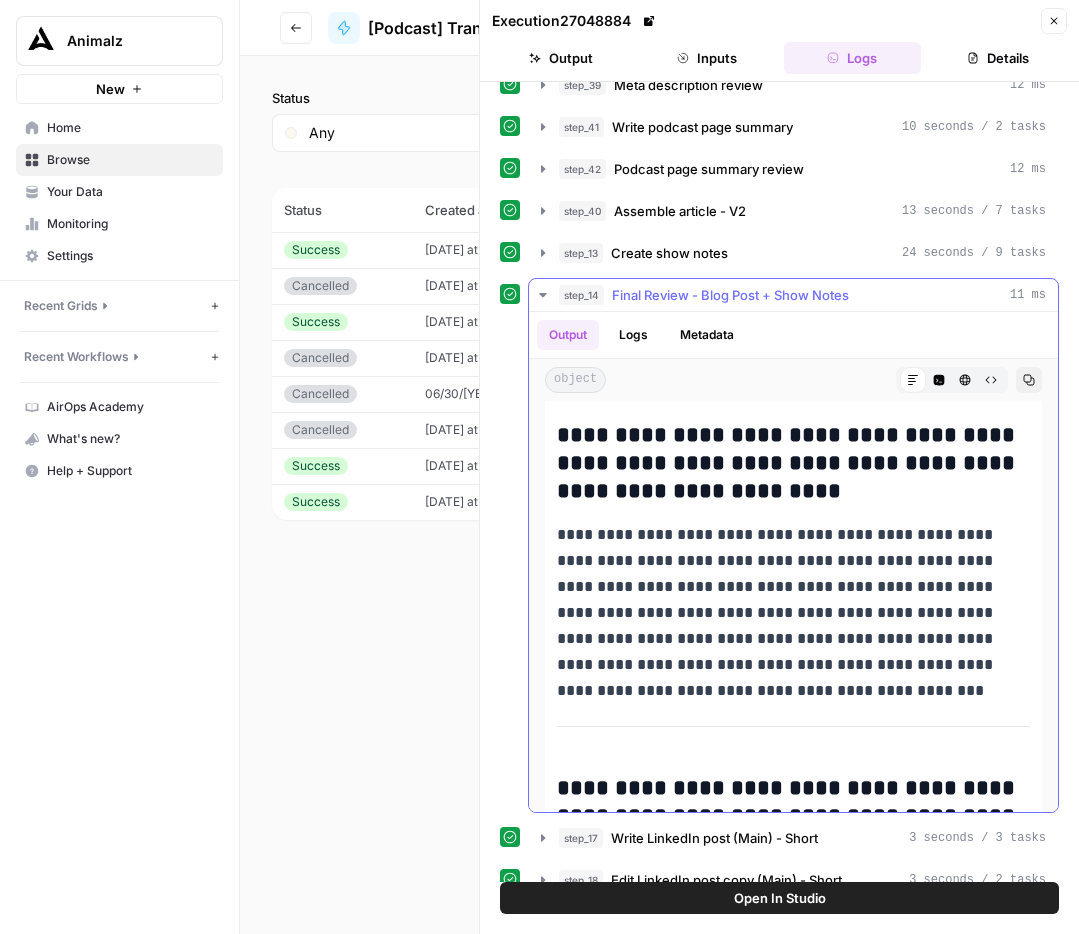 click on "**********" at bounding box center (793, 464) 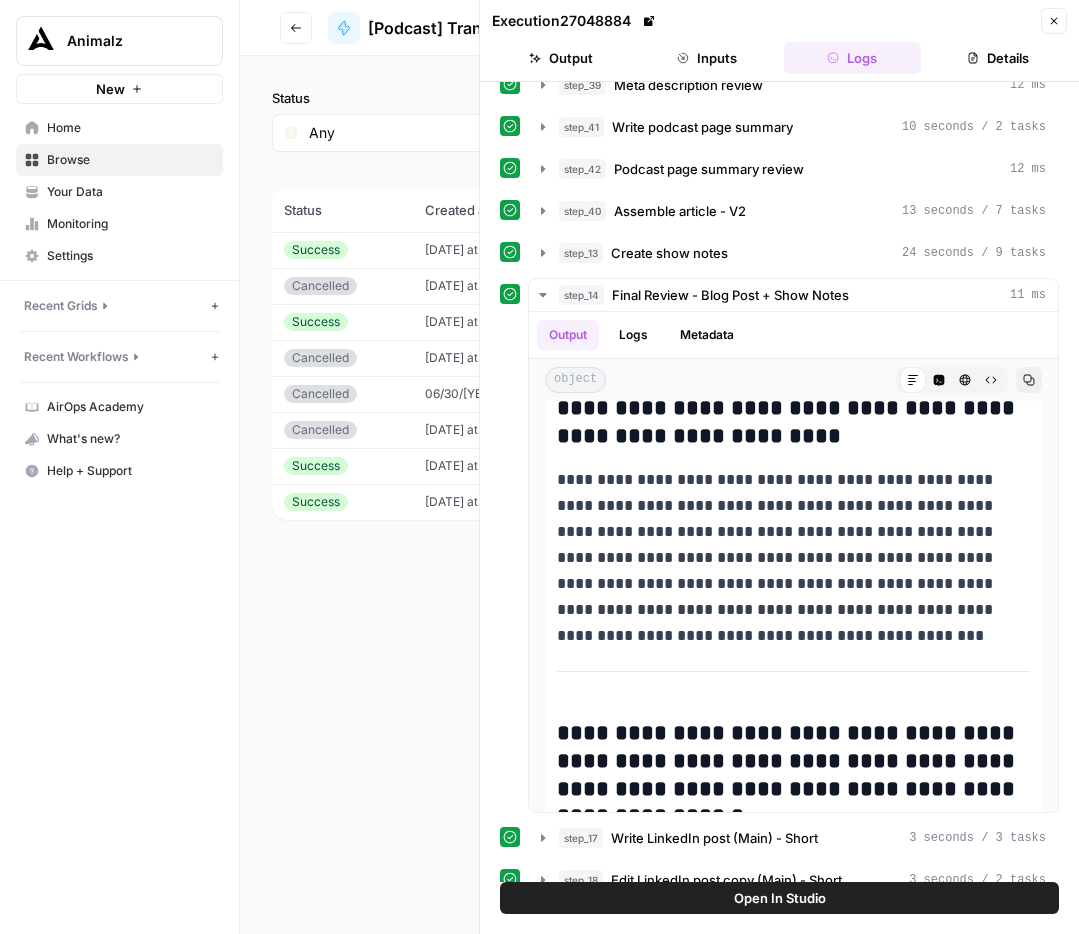 scroll, scrollTop: 2392, scrollLeft: 0, axis: vertical 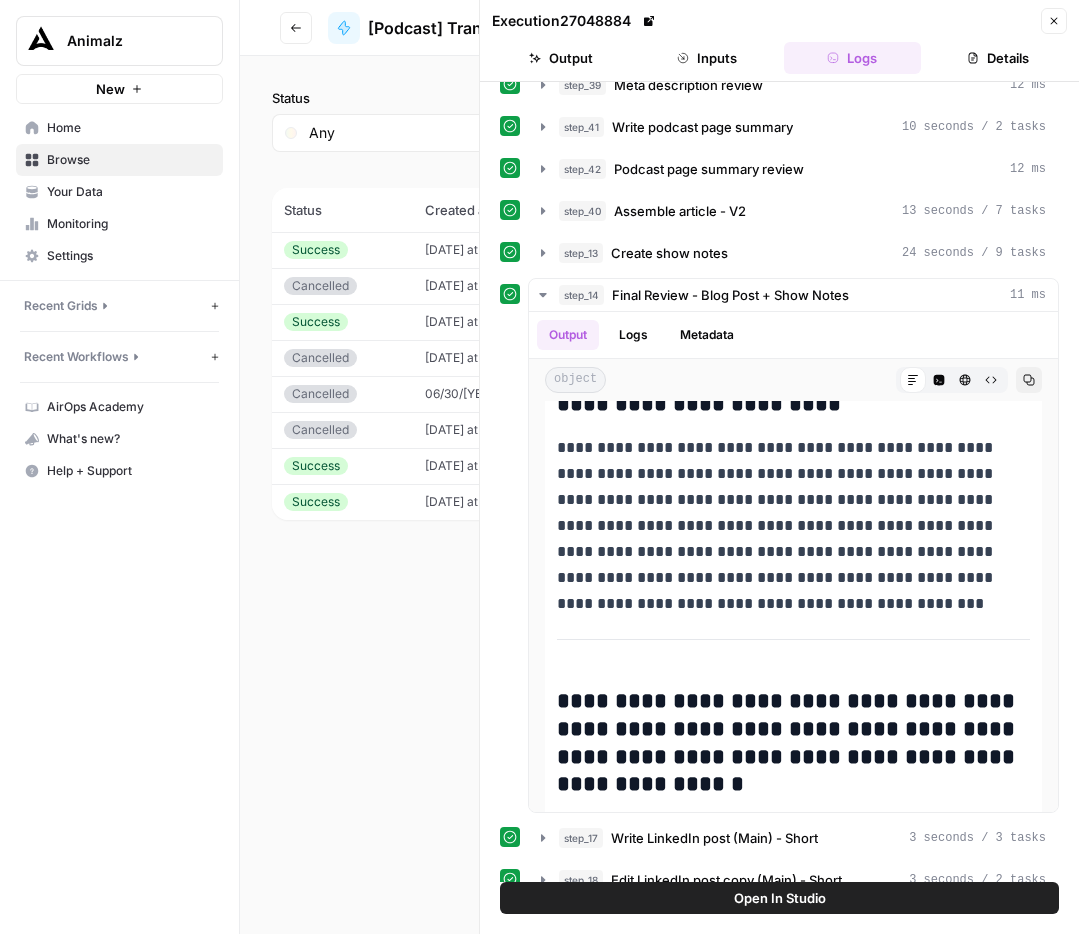 click on "**********" at bounding box center [793, 513] 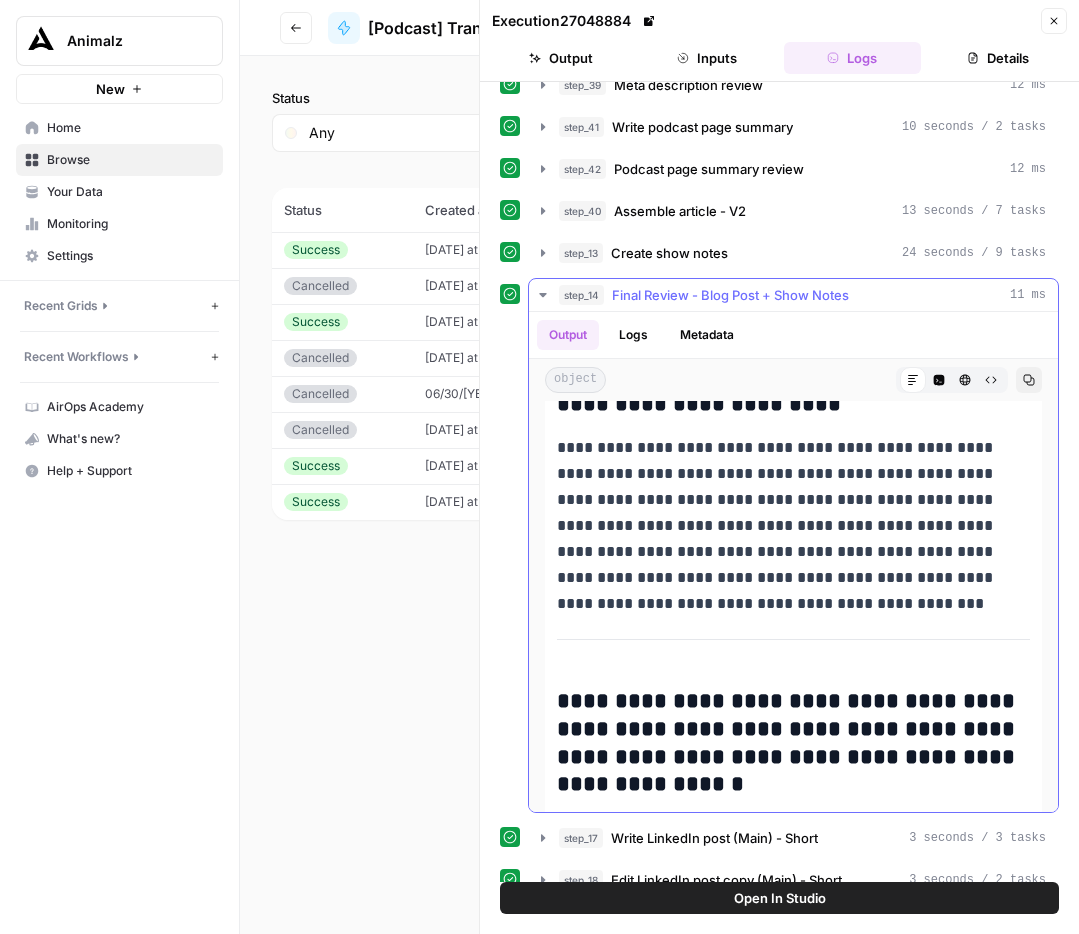 click on "**********" at bounding box center [793, 513] 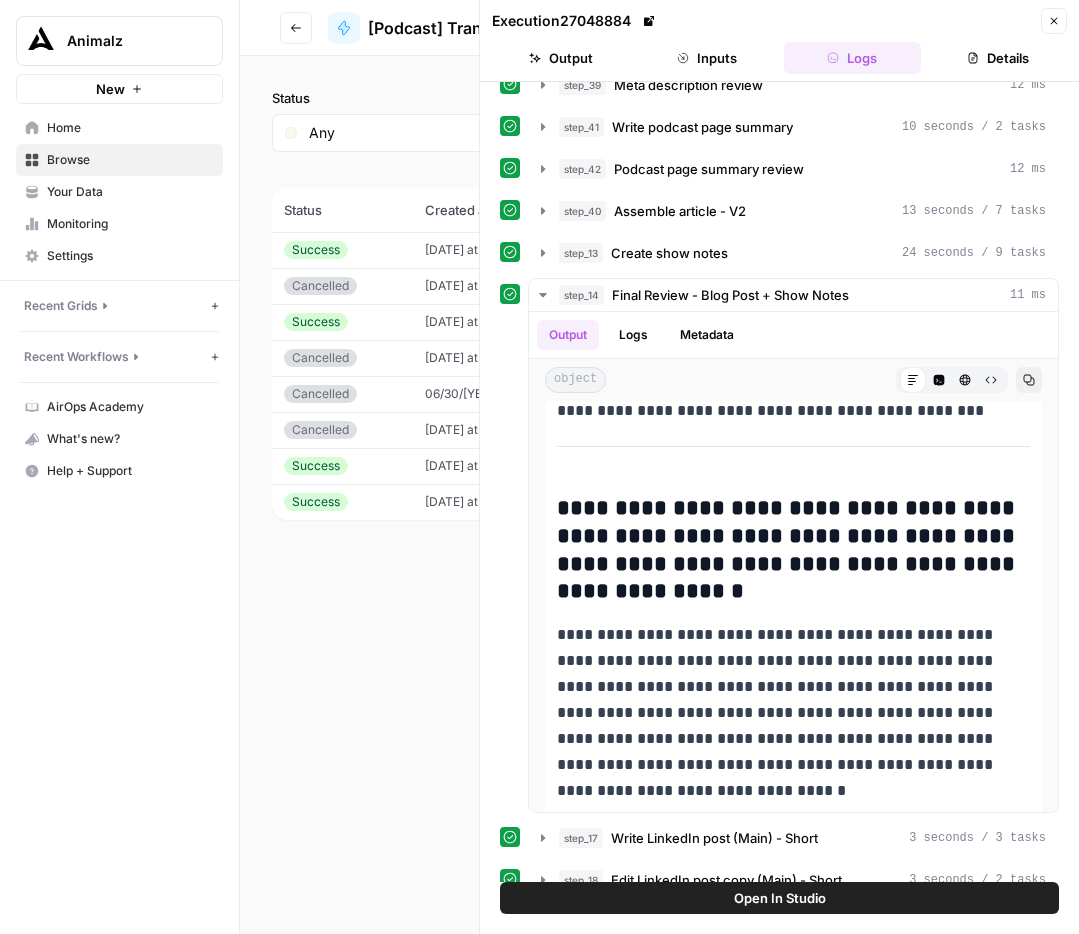 scroll, scrollTop: 2628, scrollLeft: 0, axis: vertical 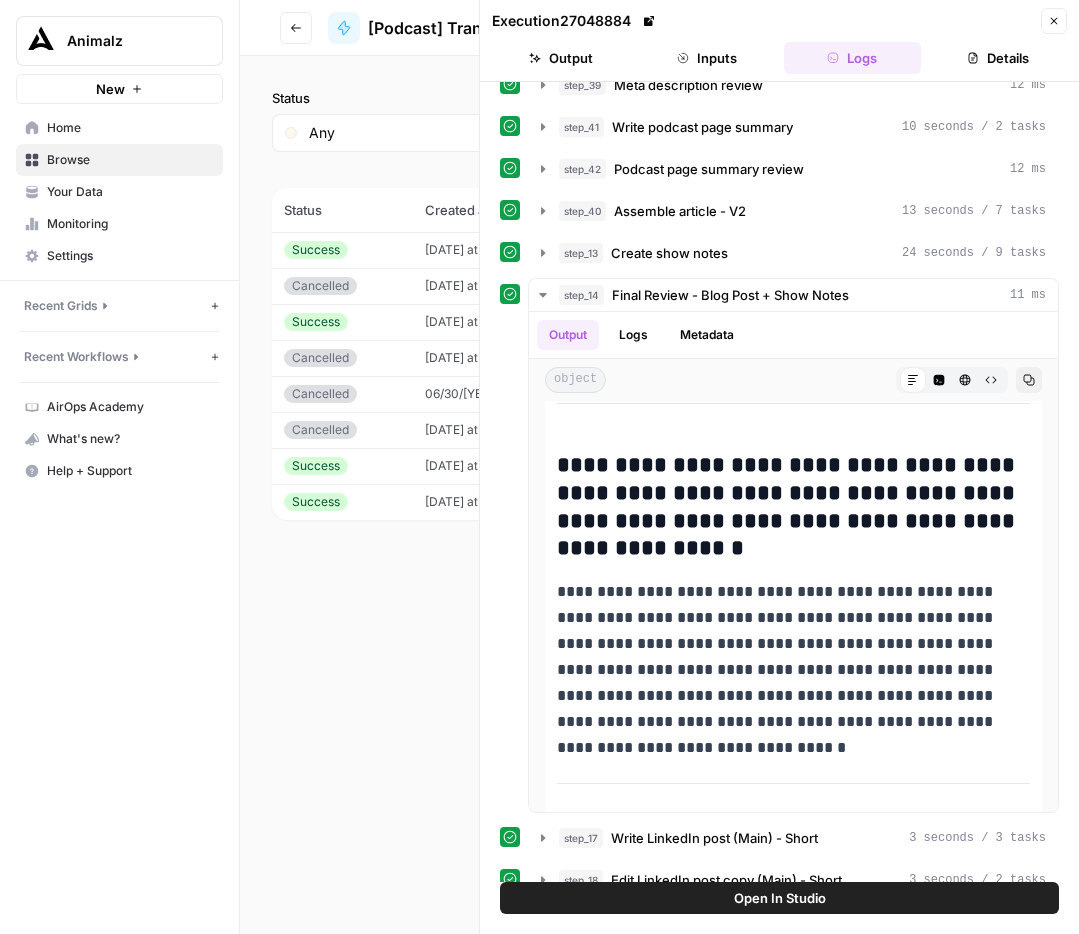 click on "**********" at bounding box center (793, 508) 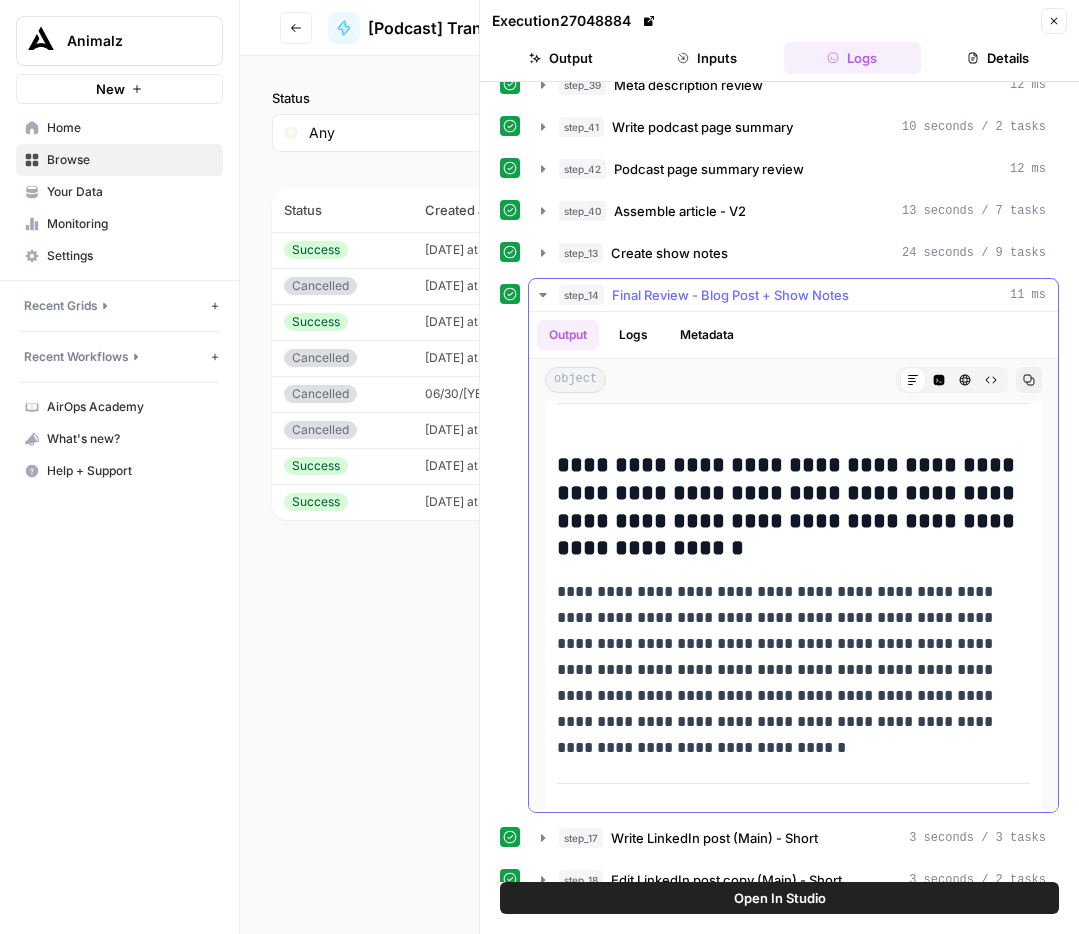 click on "**********" at bounding box center (793, 508) 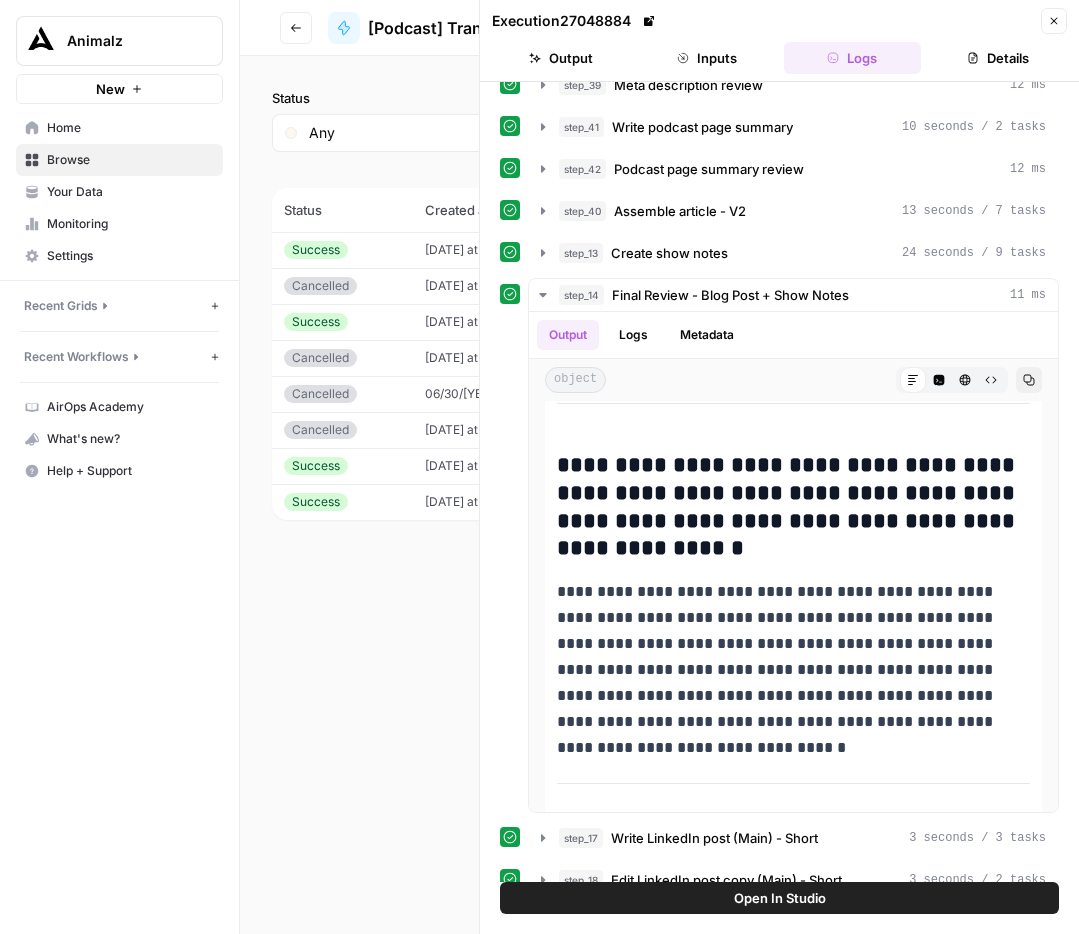 click on "**********" at bounding box center (793, 657) 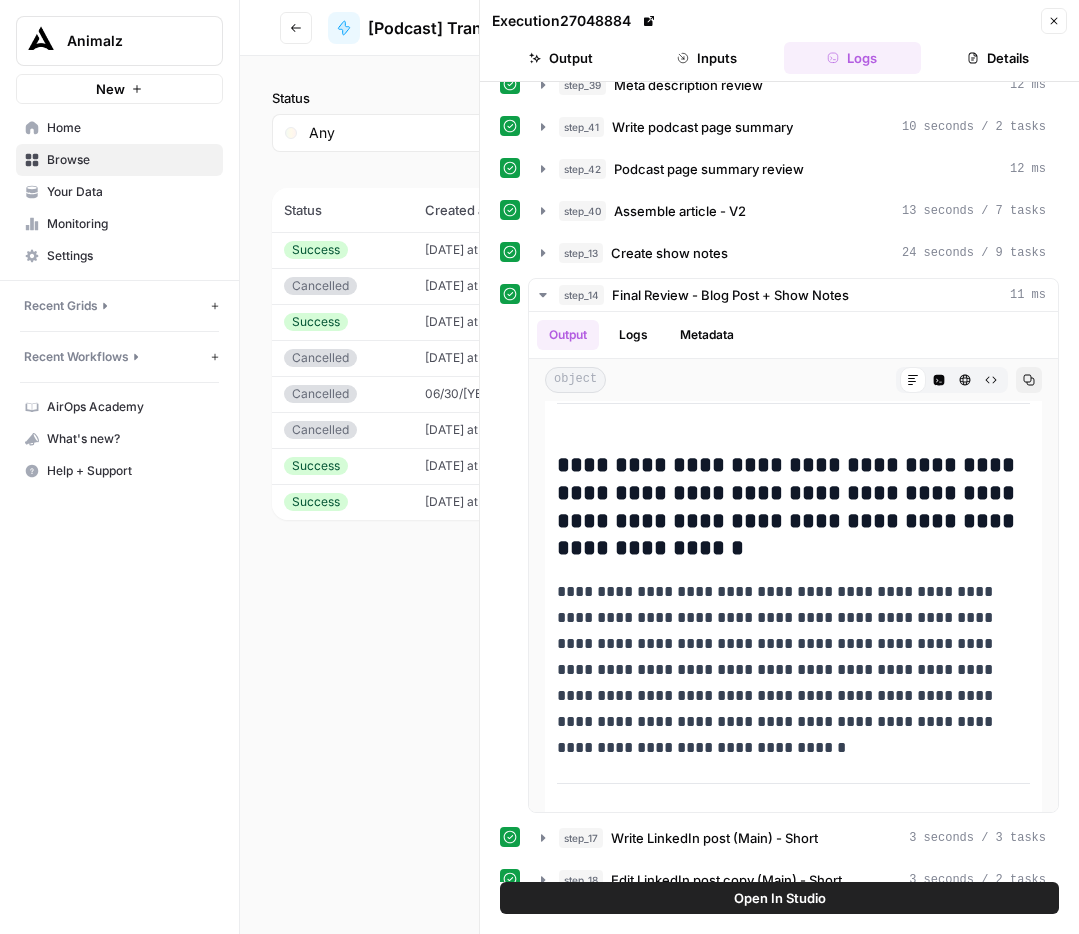 click on "**********" at bounding box center [793, 657] 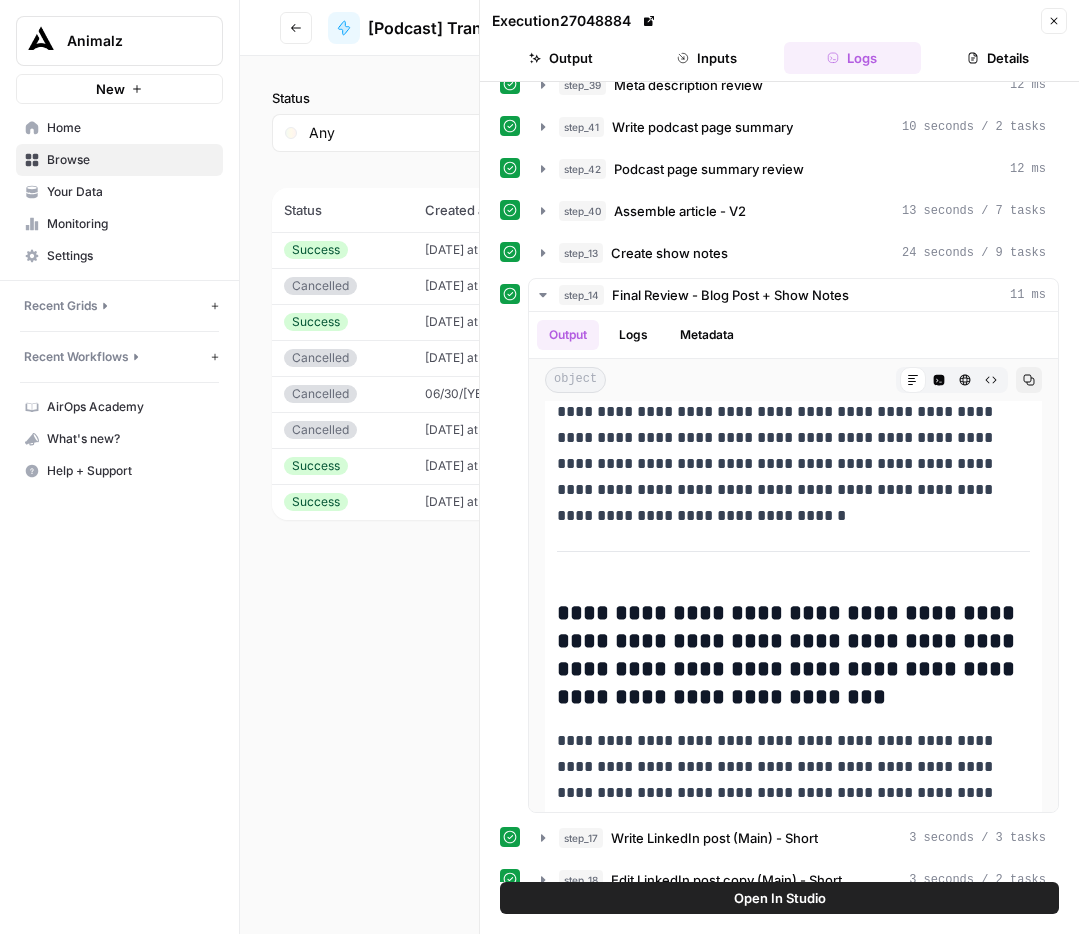 scroll, scrollTop: 2906, scrollLeft: 0, axis: vertical 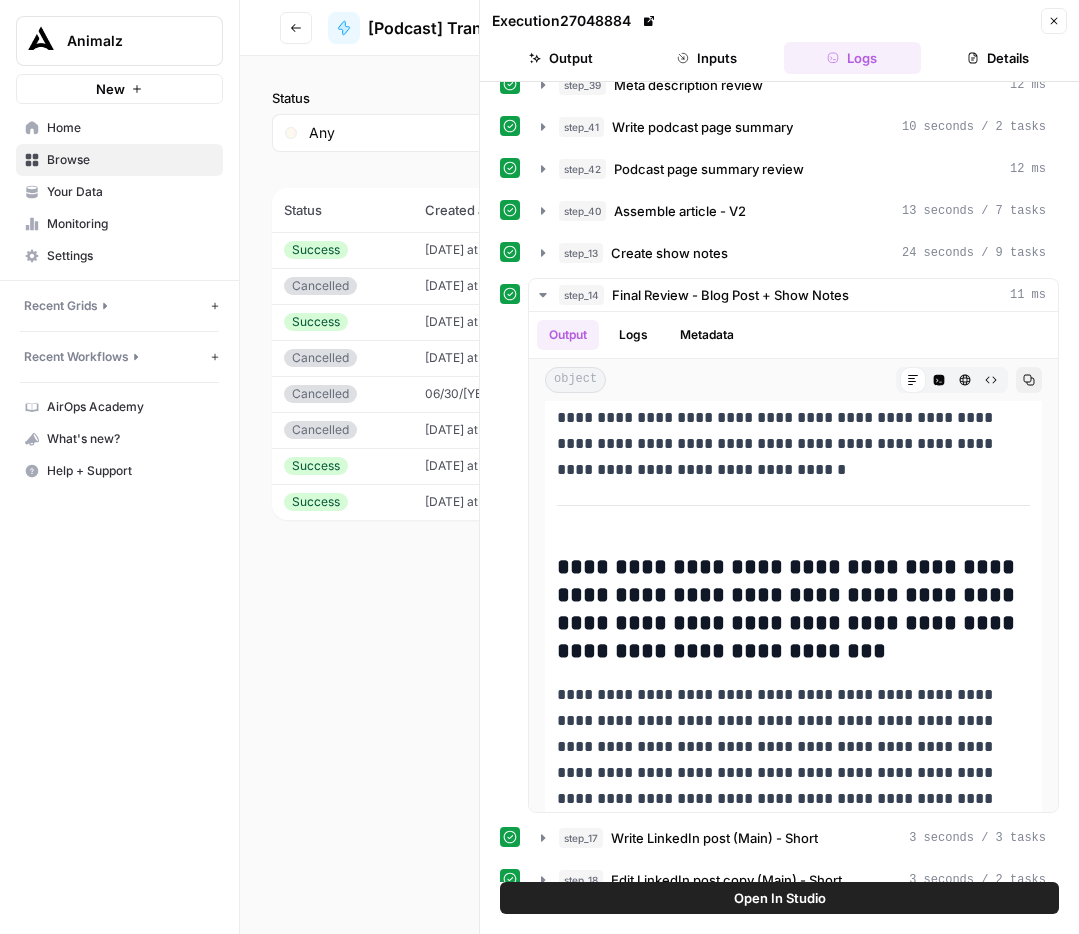 click on "**********" at bounding box center (793, 610) 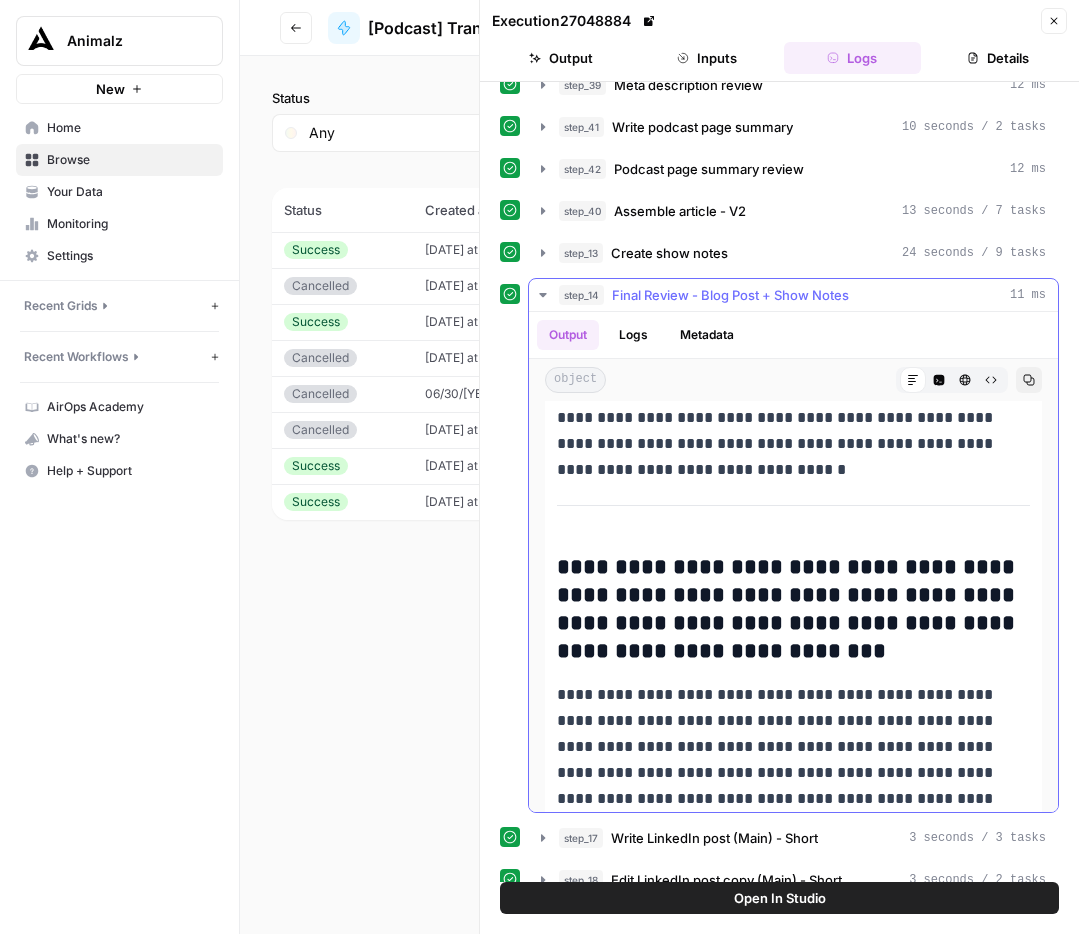 click on "**********" at bounding box center [793, 610] 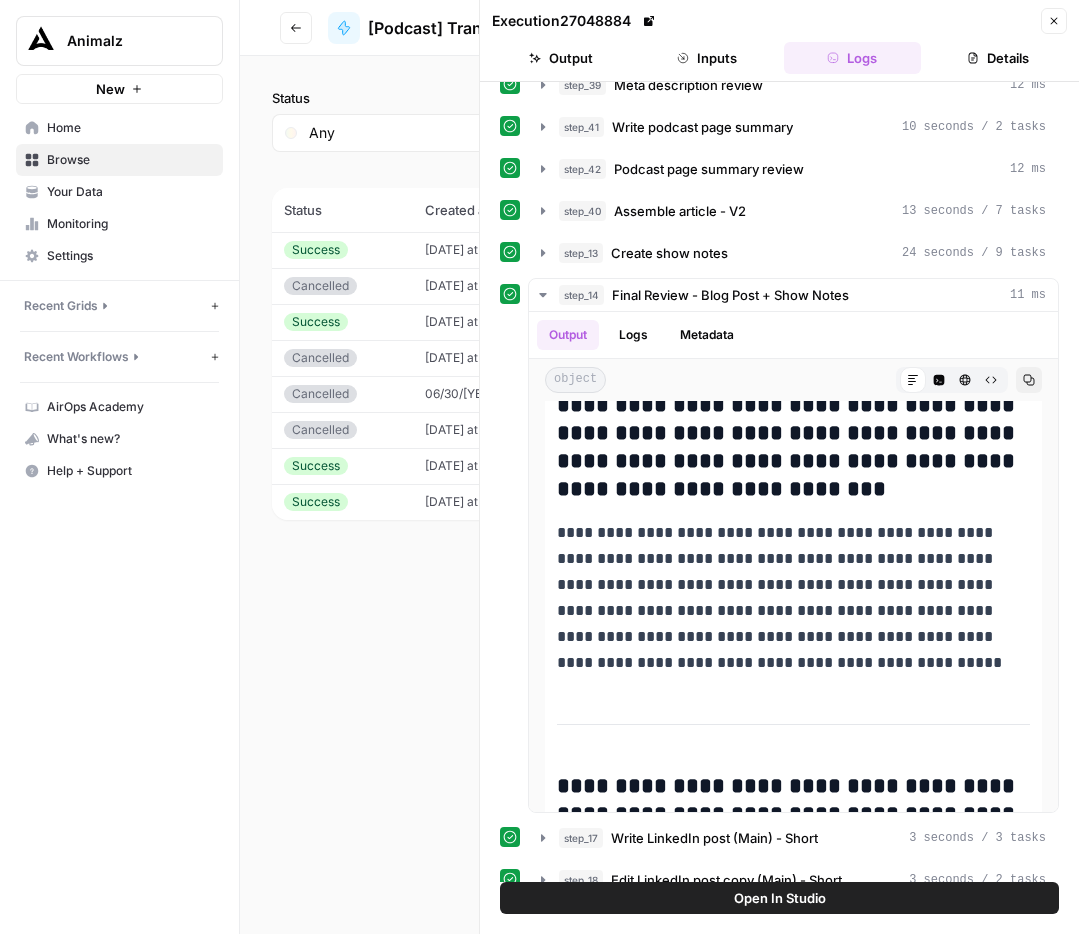 scroll, scrollTop: 3069, scrollLeft: 0, axis: vertical 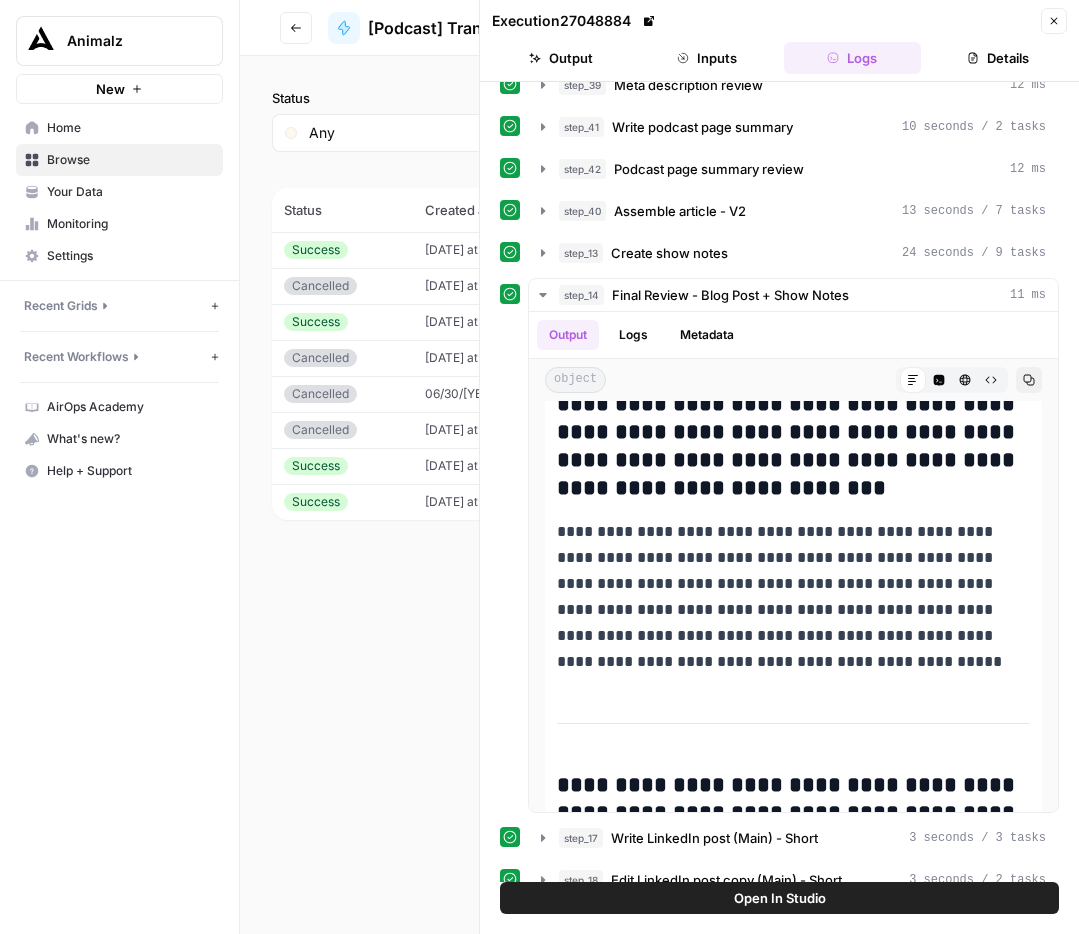 click on "**********" at bounding box center [793, 597] 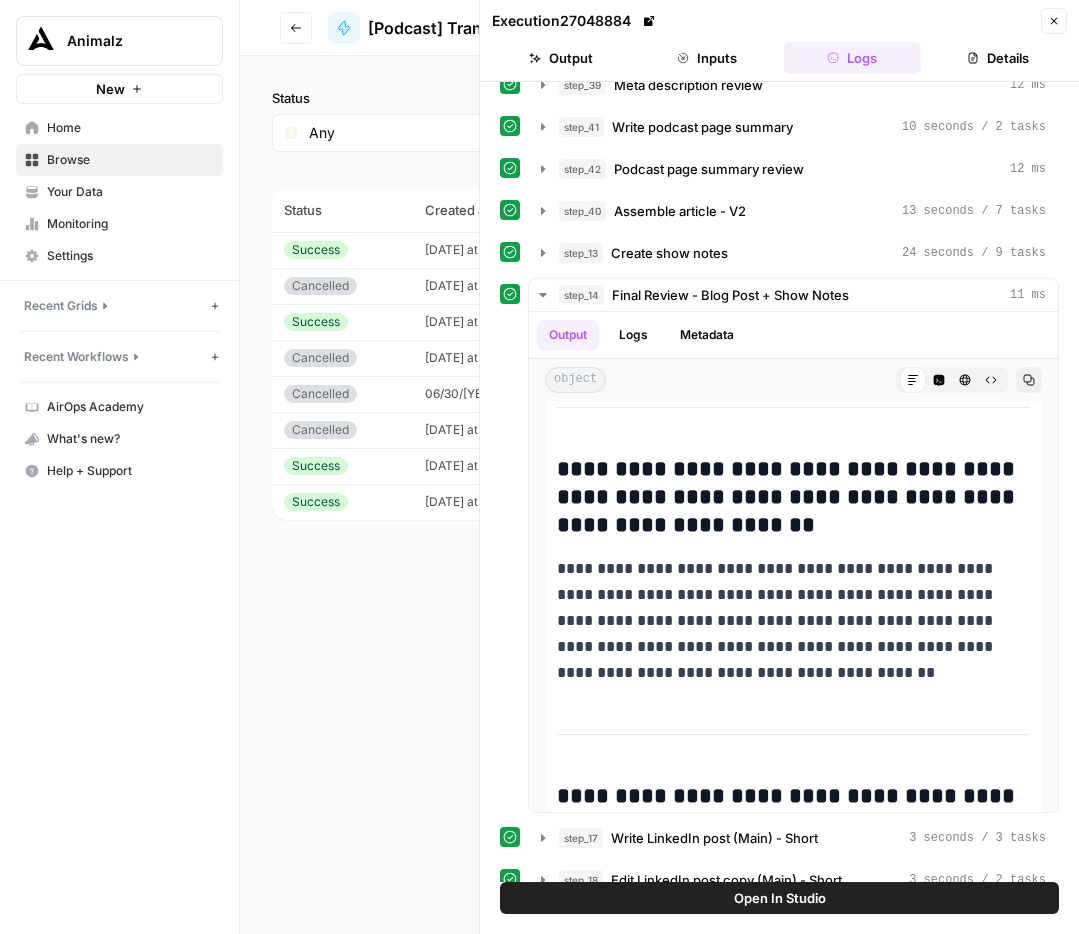 scroll, scrollTop: 3388, scrollLeft: 0, axis: vertical 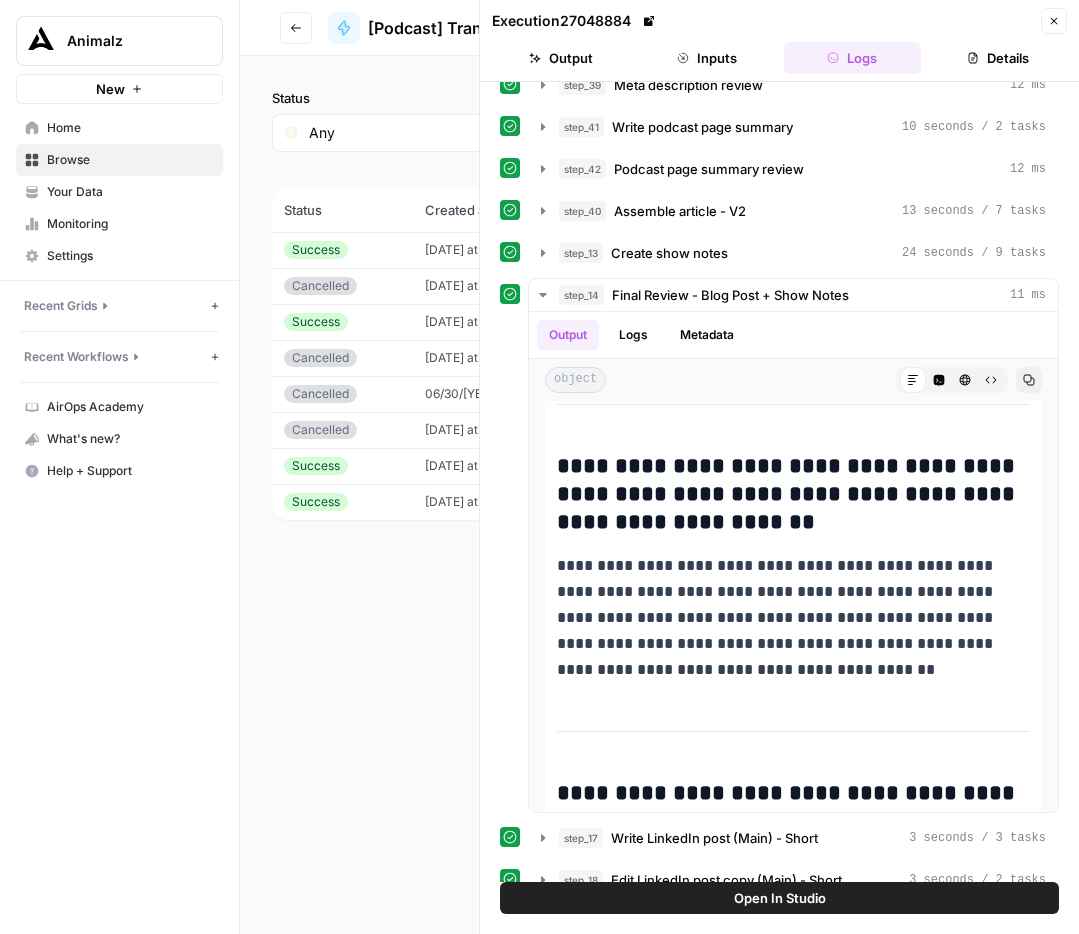 click on "**********" at bounding box center [793, 495] 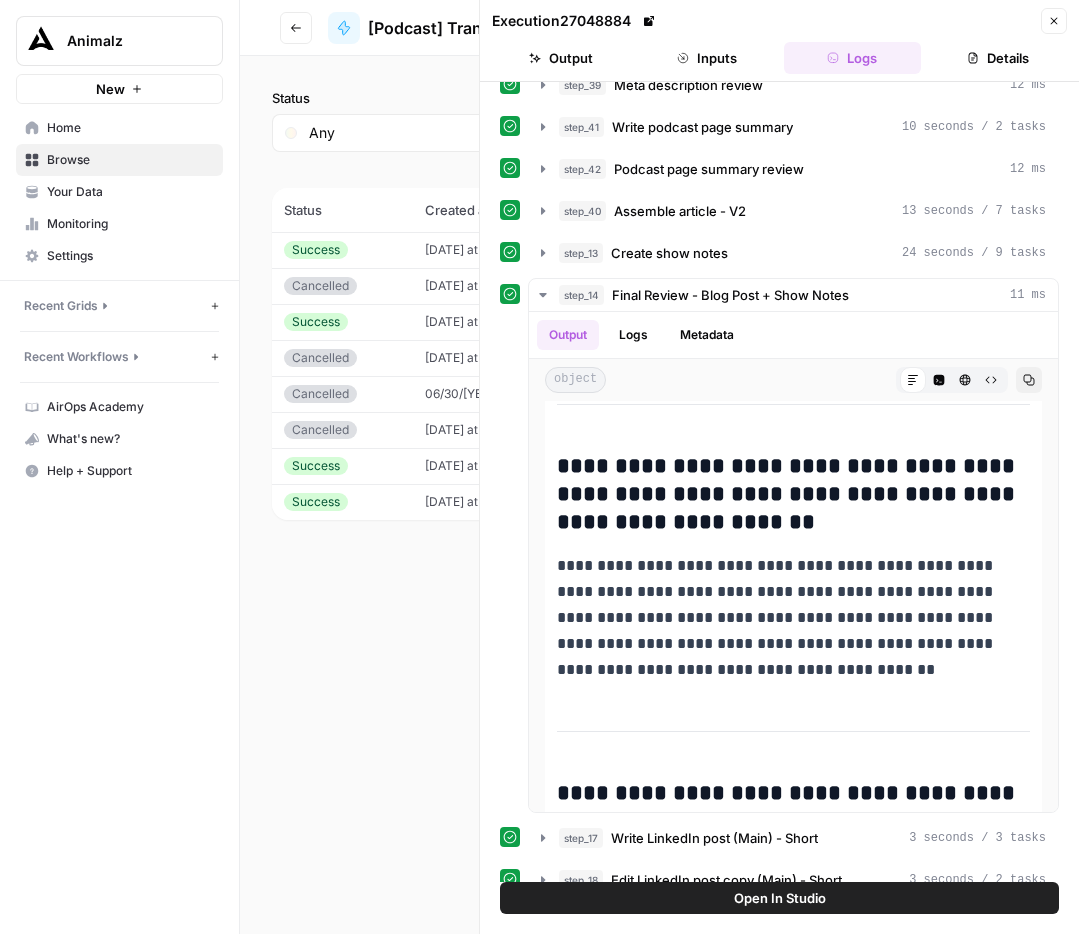 click on "**********" at bounding box center [793, 618] 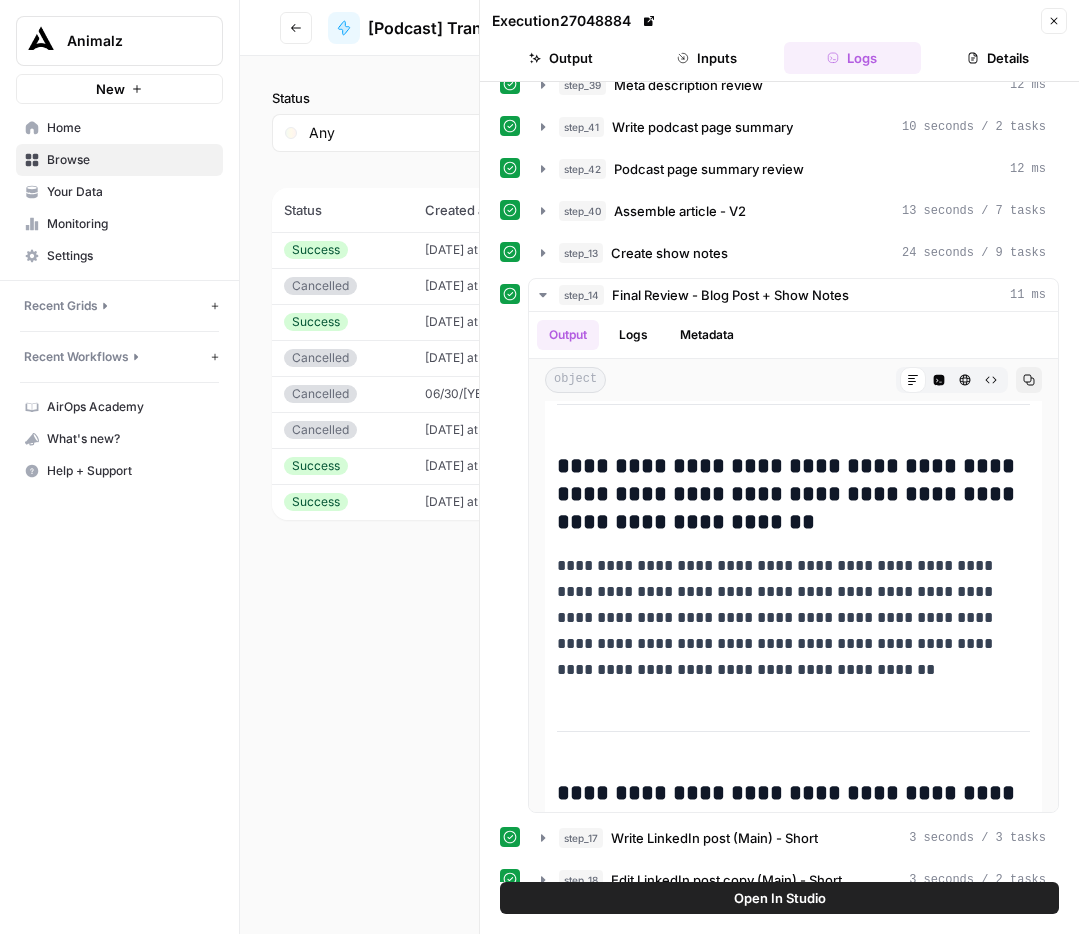 click on "**********" at bounding box center [793, 618] 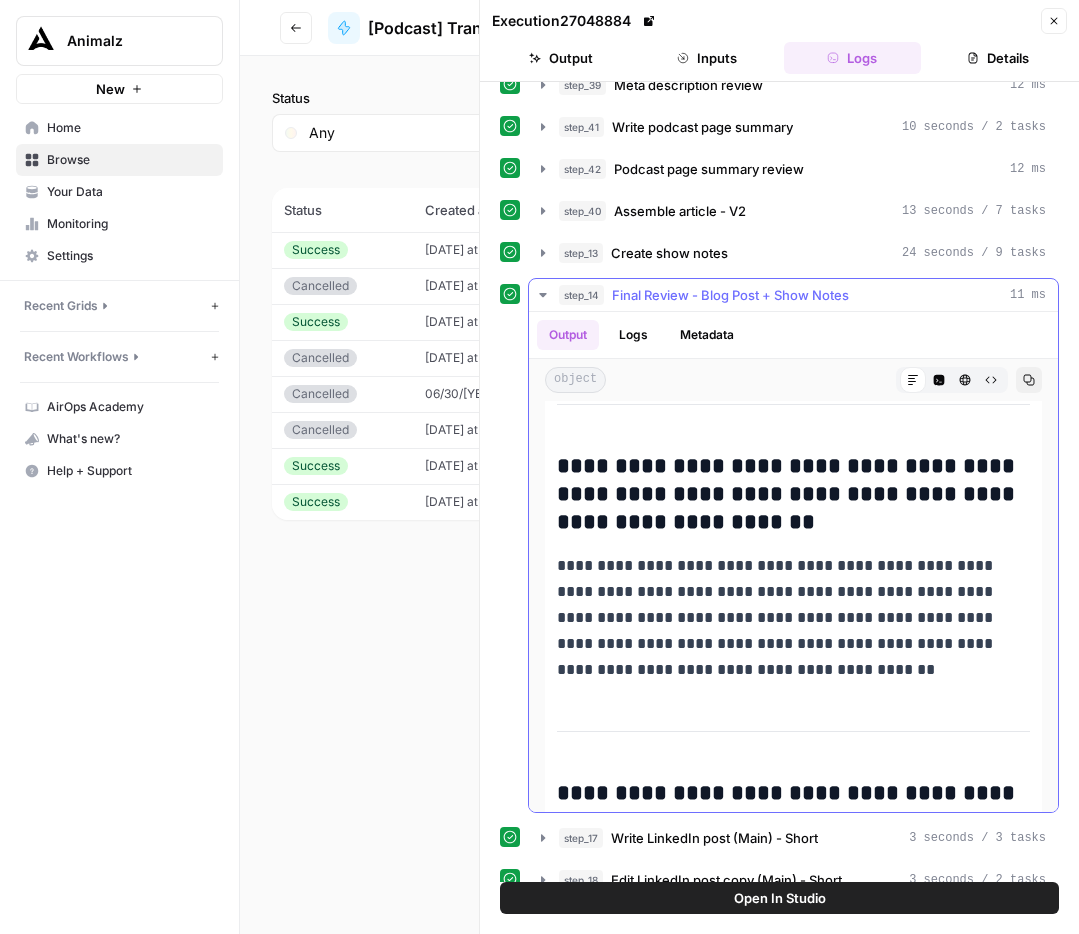 click on "**********" at bounding box center (793, 618) 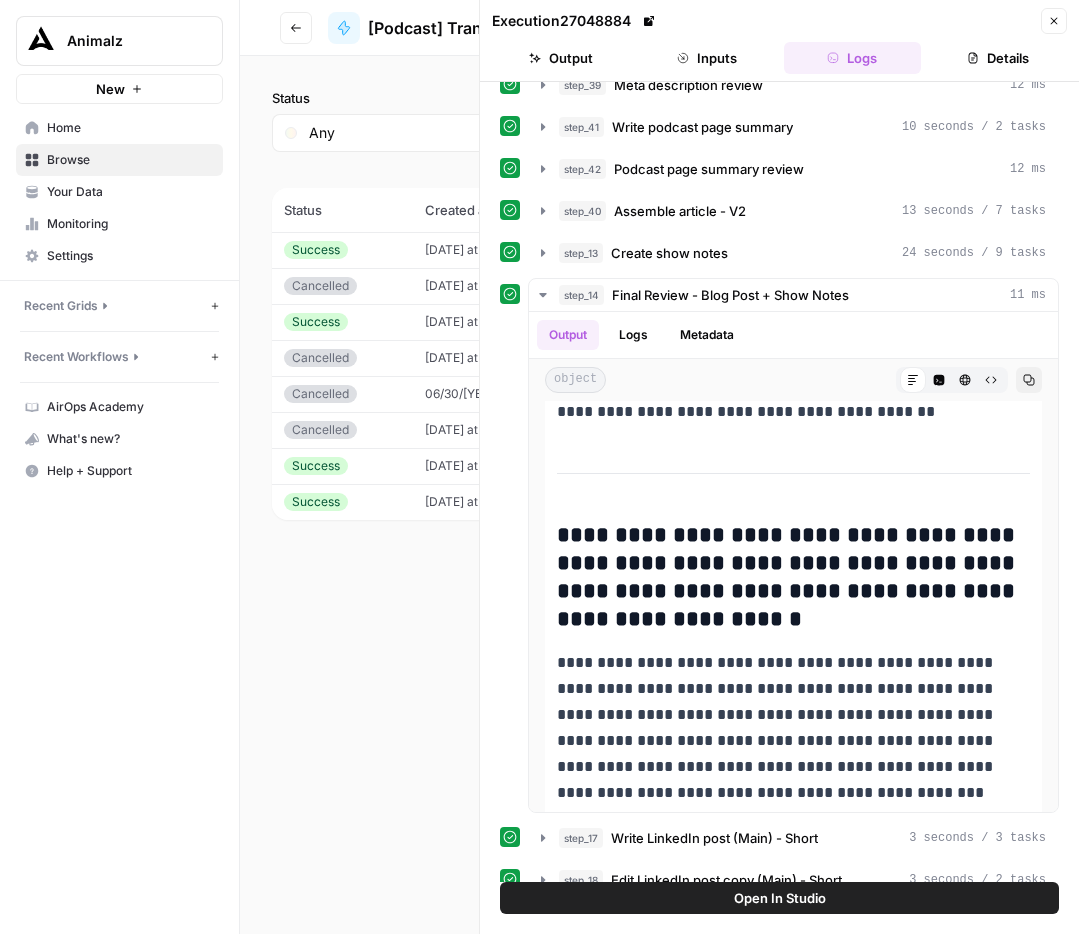 scroll, scrollTop: 3650, scrollLeft: 0, axis: vertical 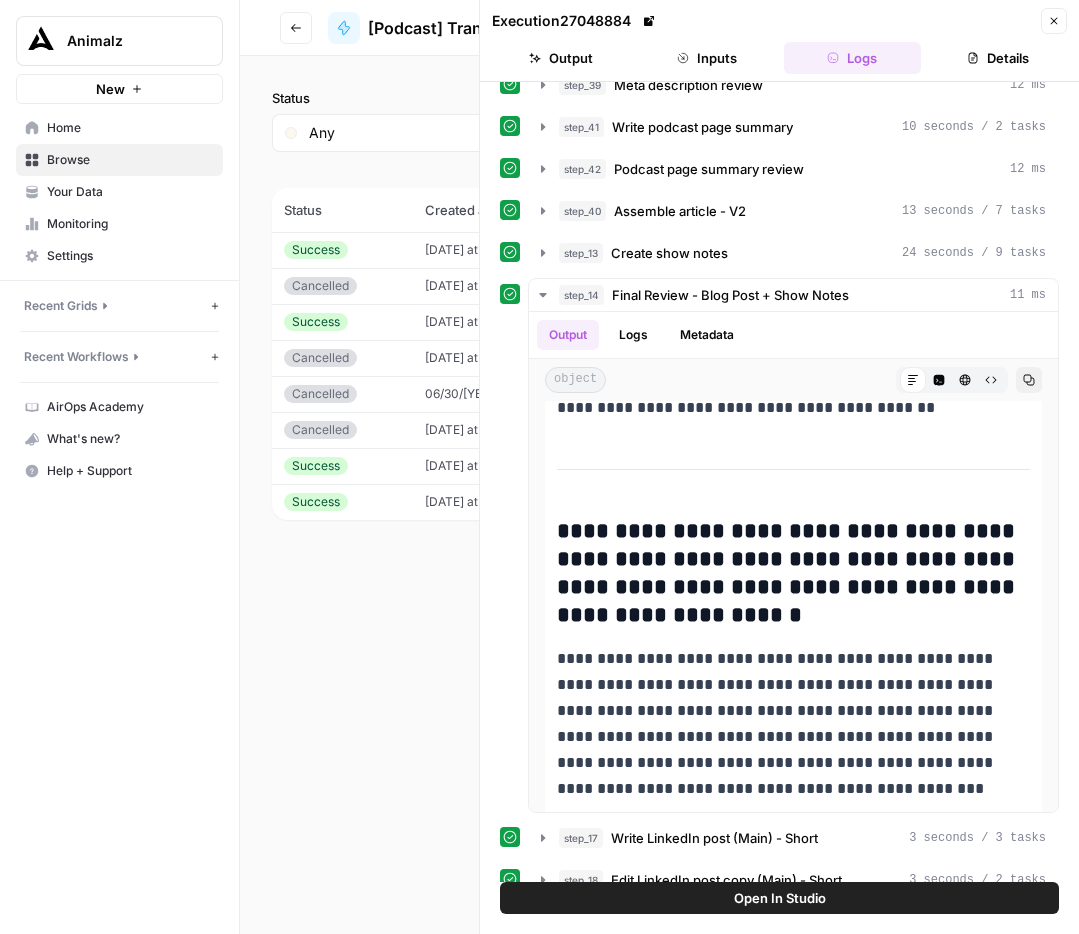 click on "**********" at bounding box center (793, 574) 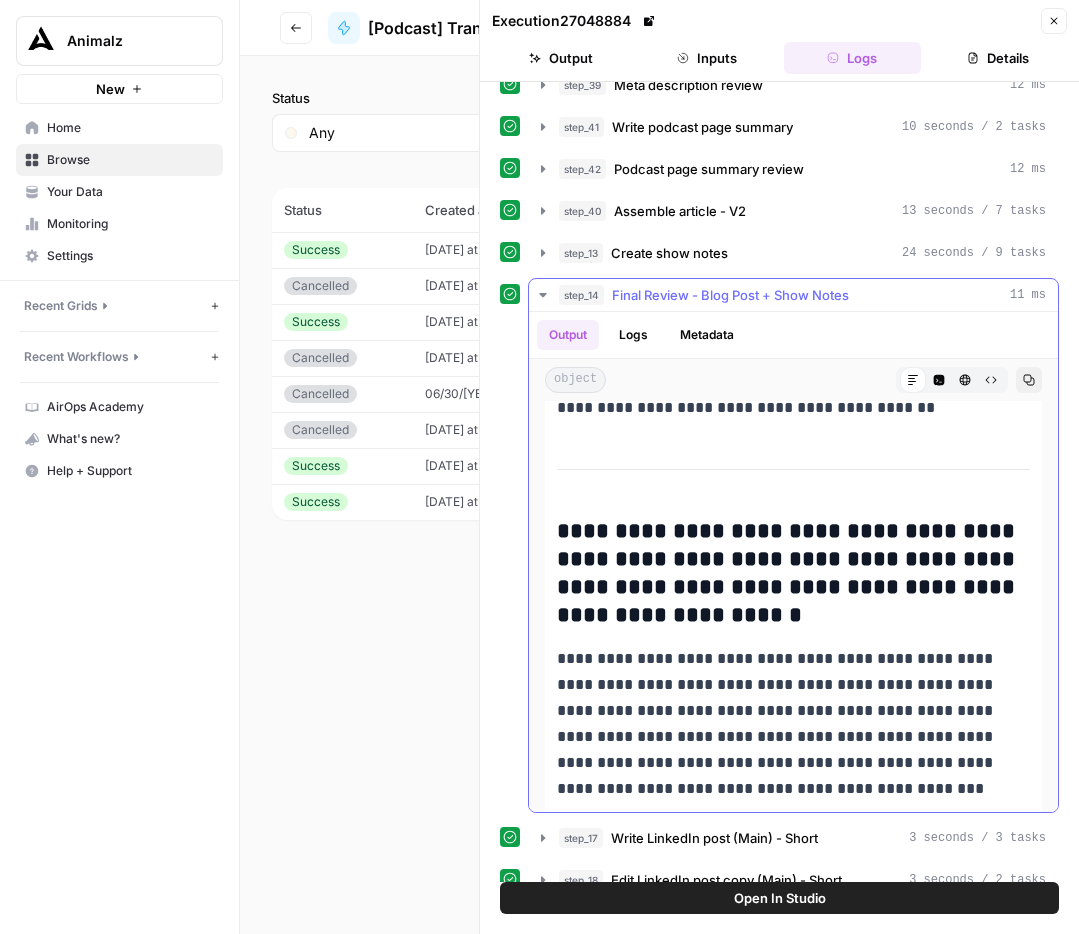 click on "**********" at bounding box center [793, 574] 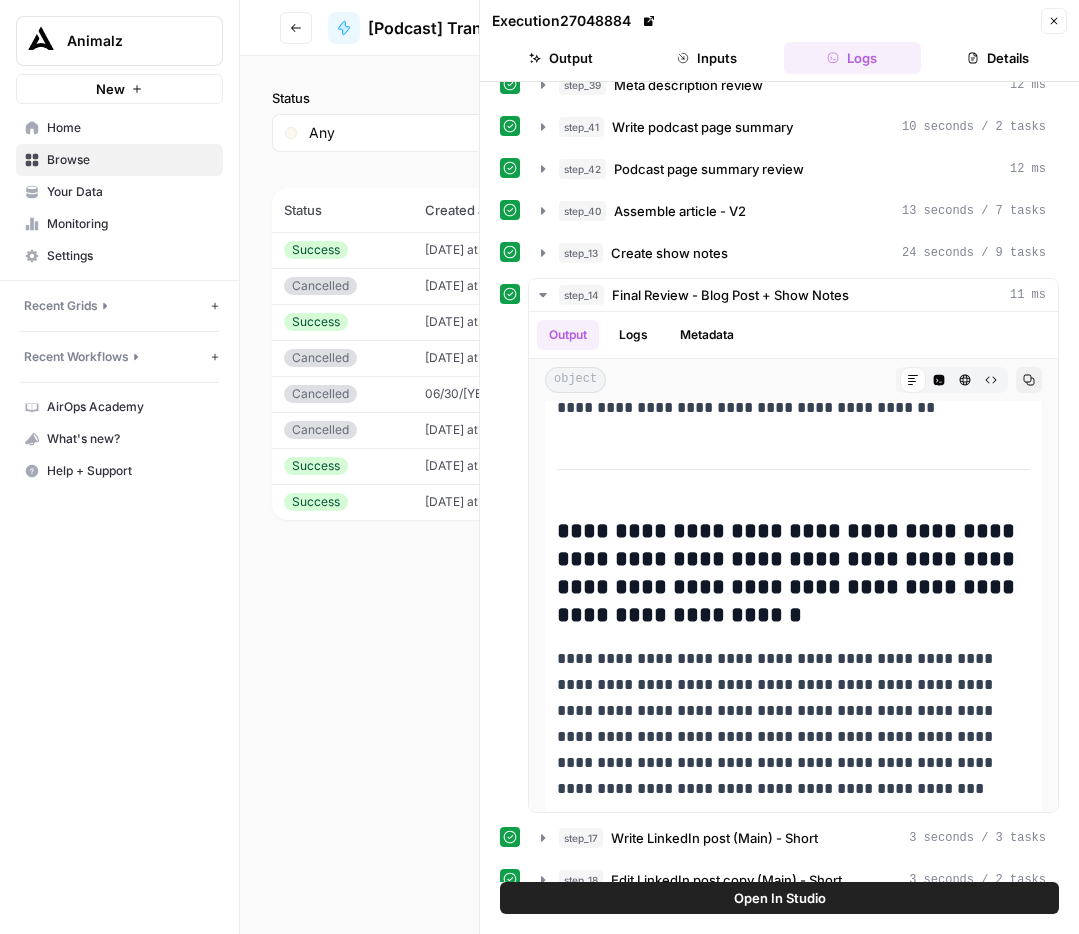 click on "**********" at bounding box center (793, 724) 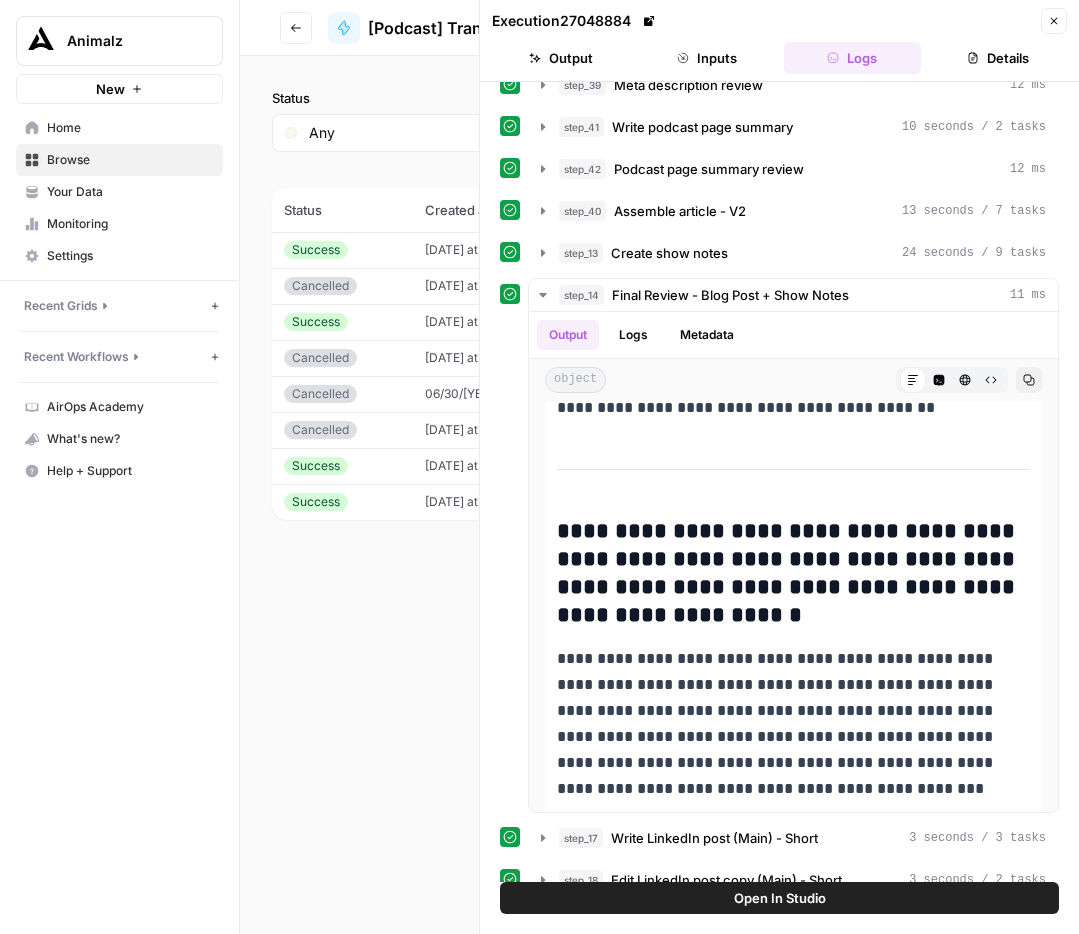 click on "**********" at bounding box center (793, 724) 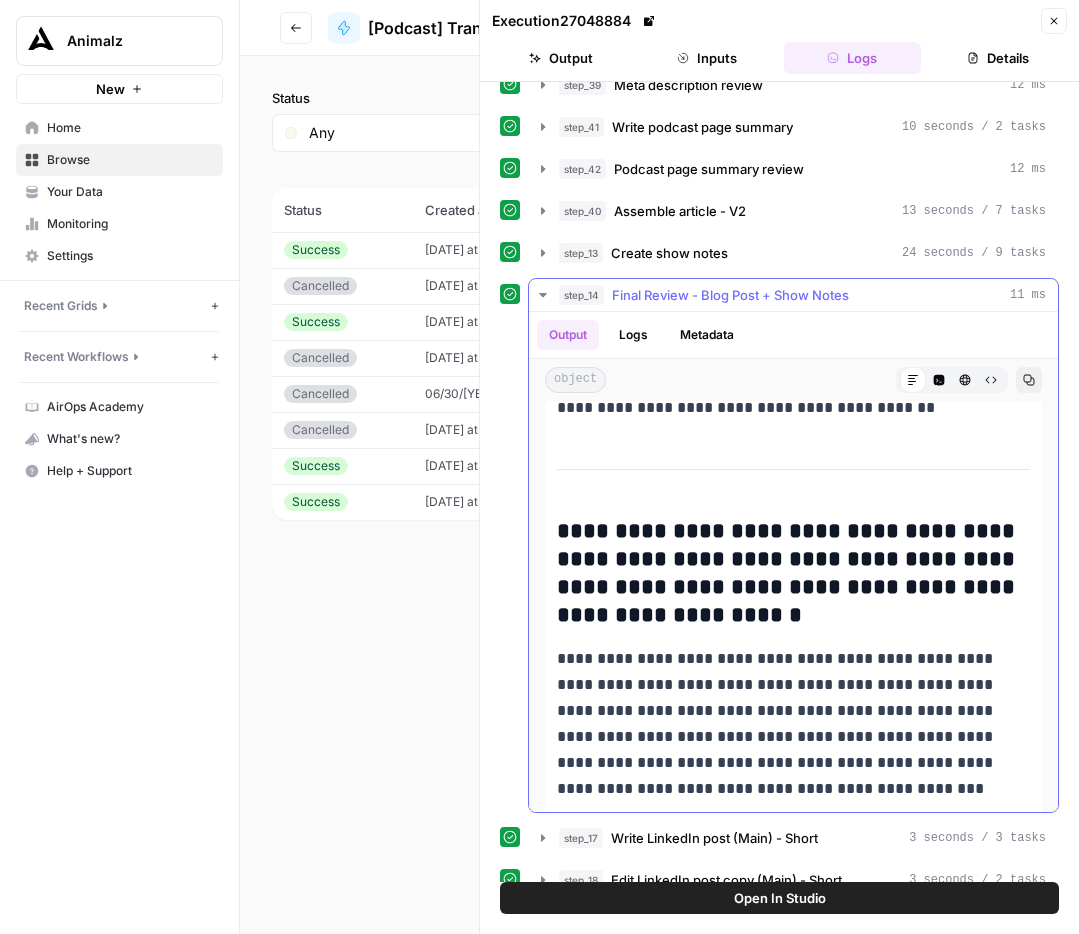 click on "**********" at bounding box center [793, 724] 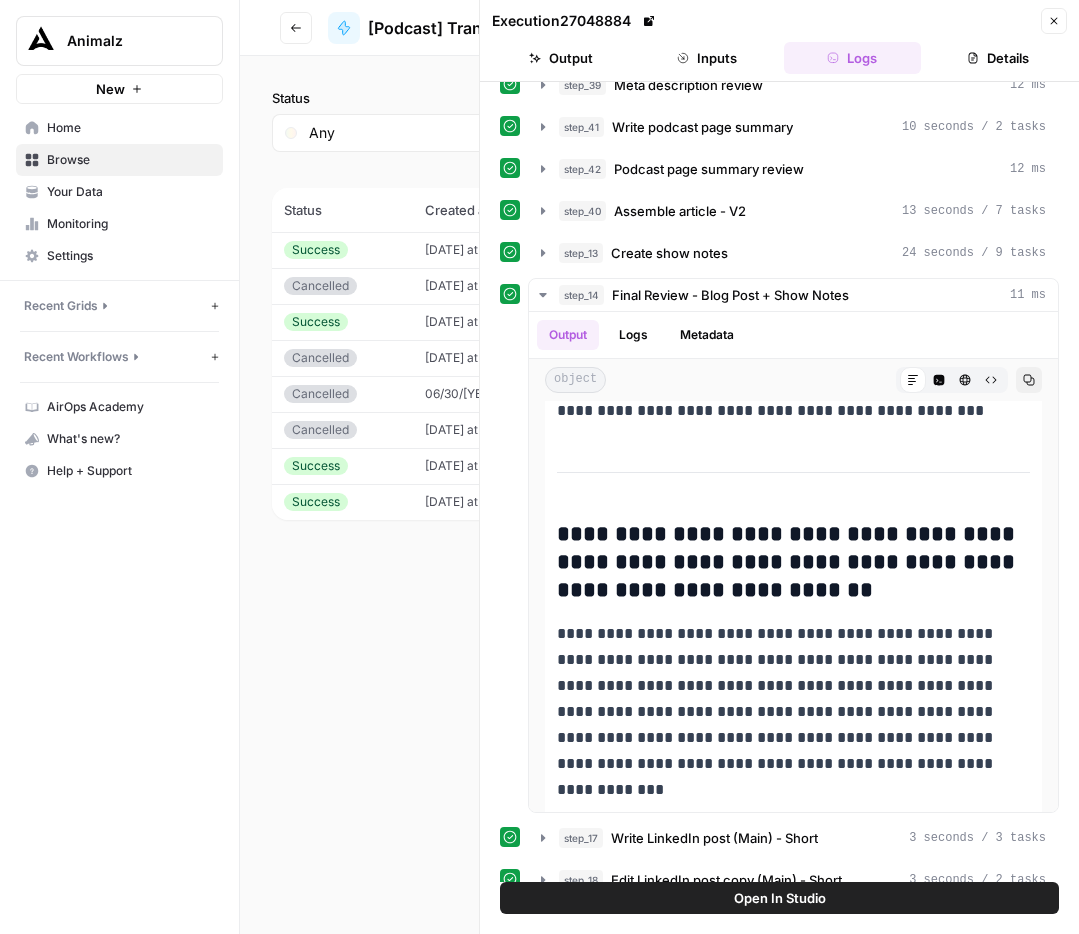 scroll, scrollTop: 4060, scrollLeft: 0, axis: vertical 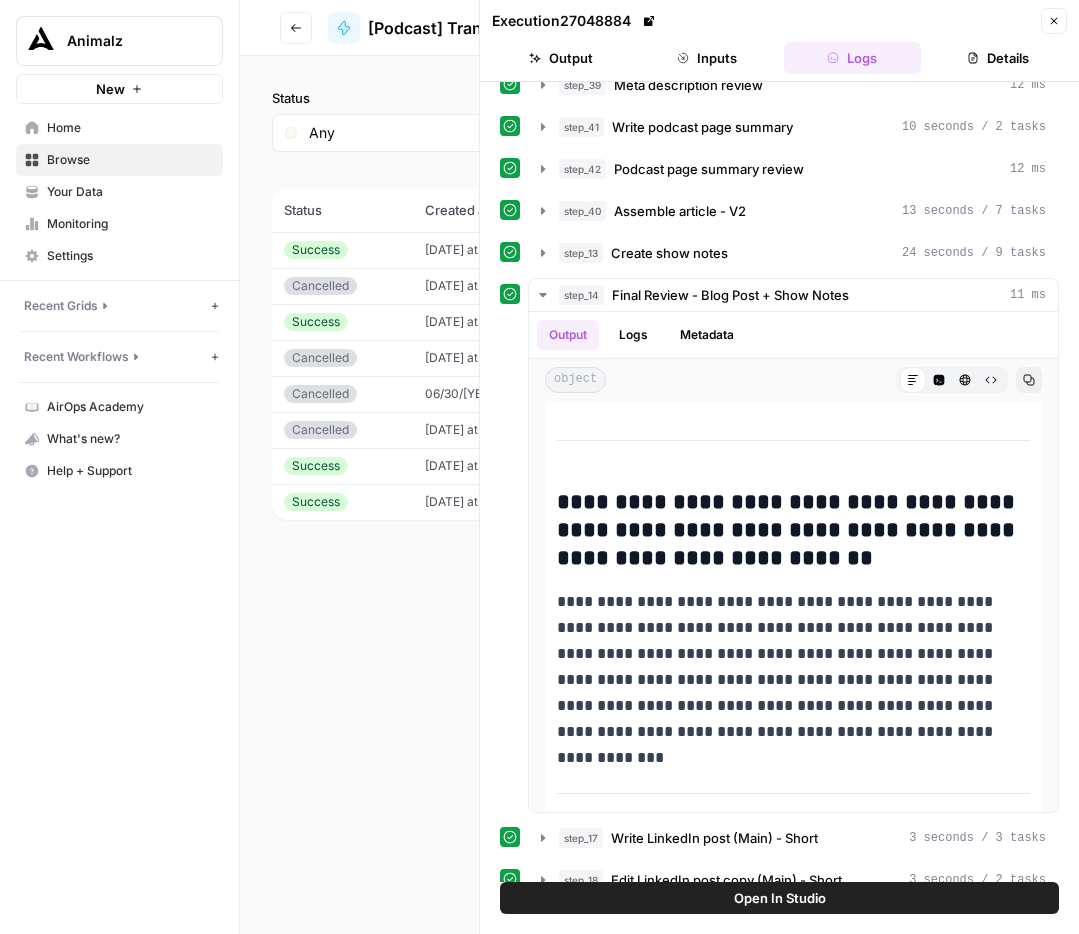 click on "**********" at bounding box center [793, 531] 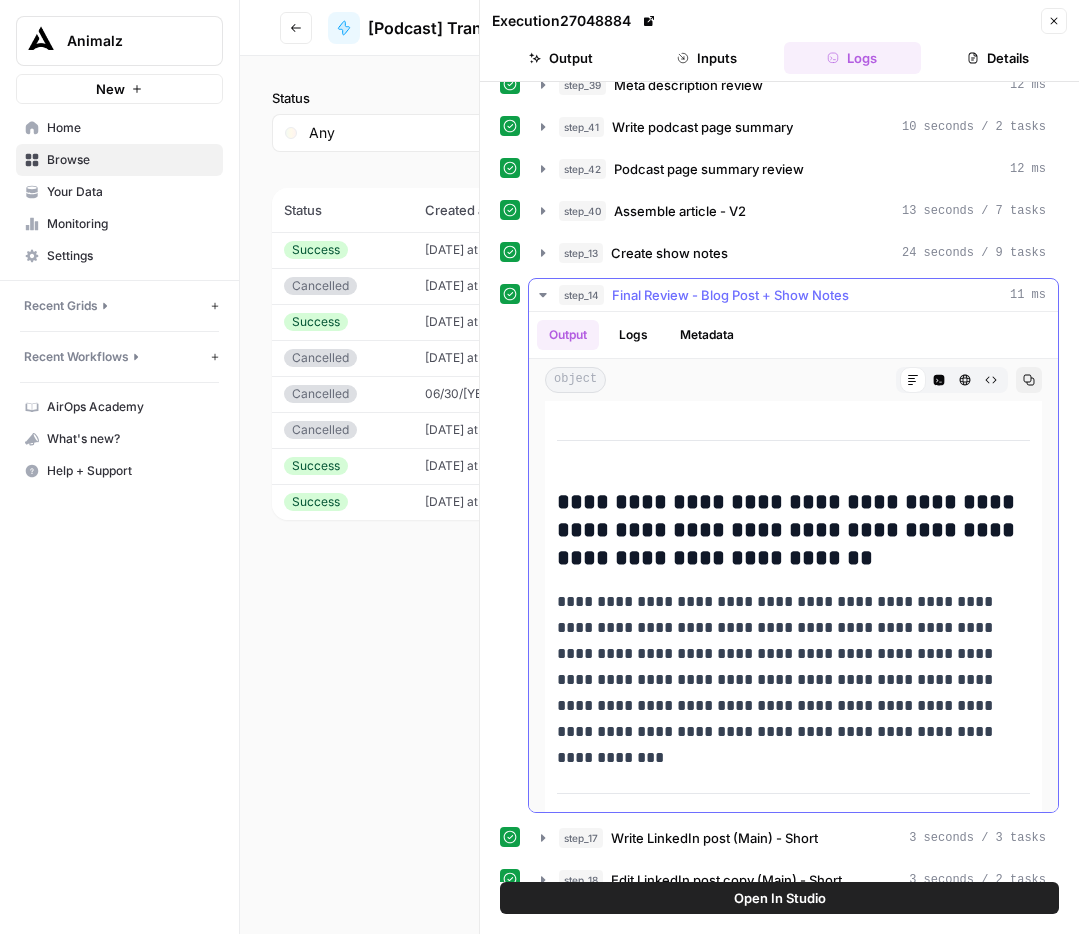 click on "**********" at bounding box center [793, 531] 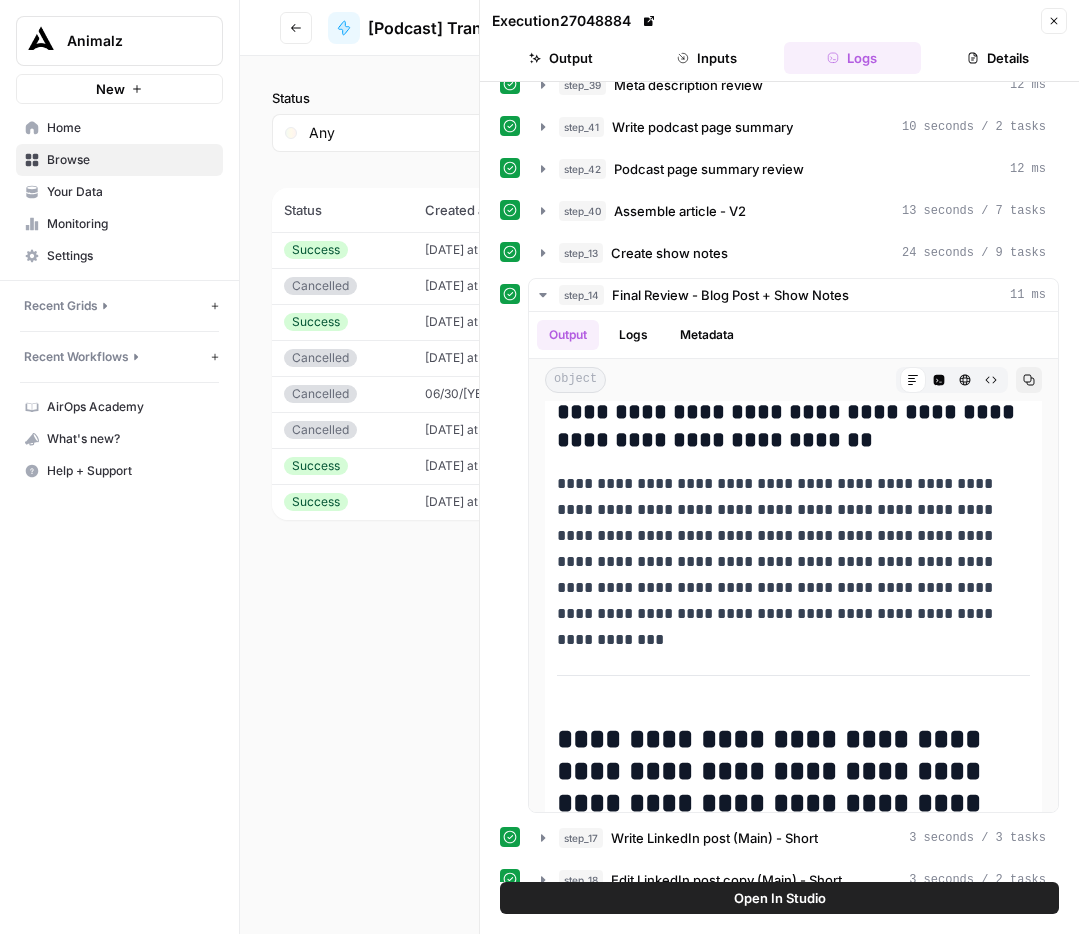 scroll, scrollTop: 4192, scrollLeft: 0, axis: vertical 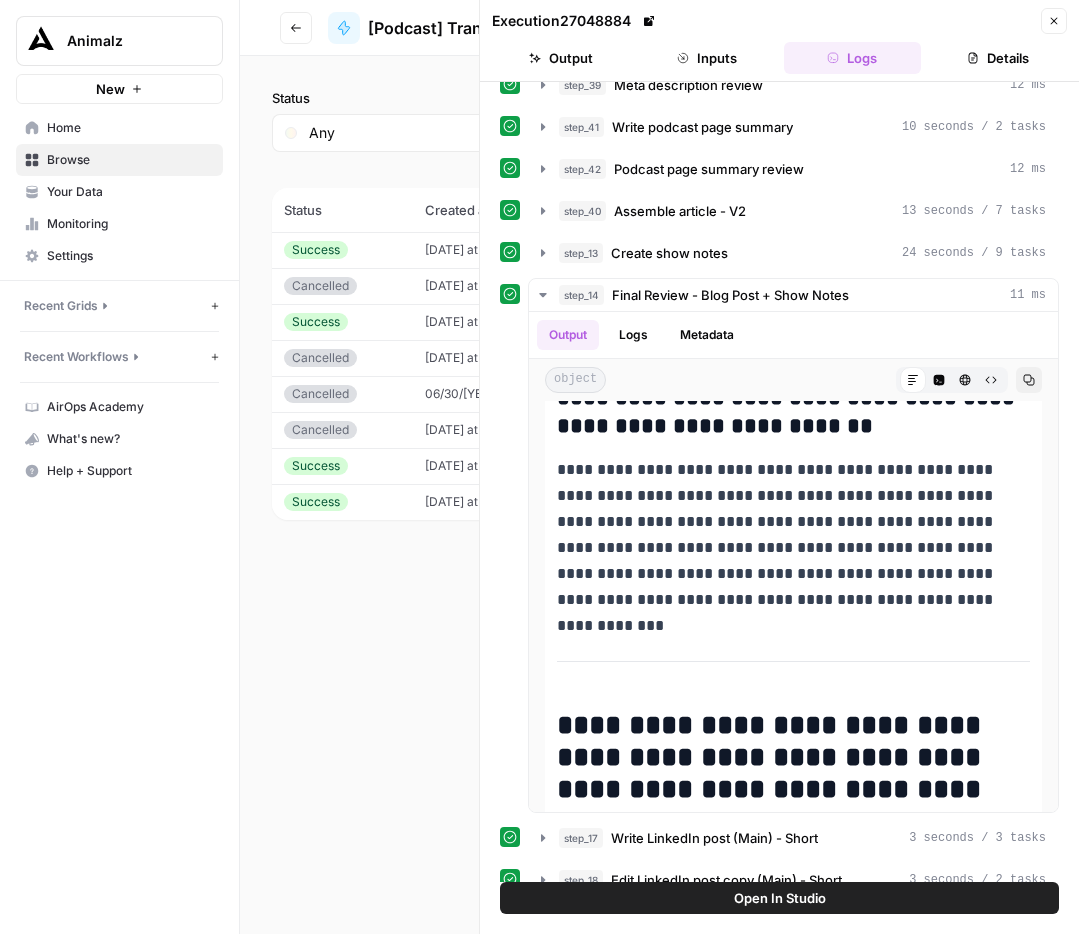 click on "**********" at bounding box center (793, 535) 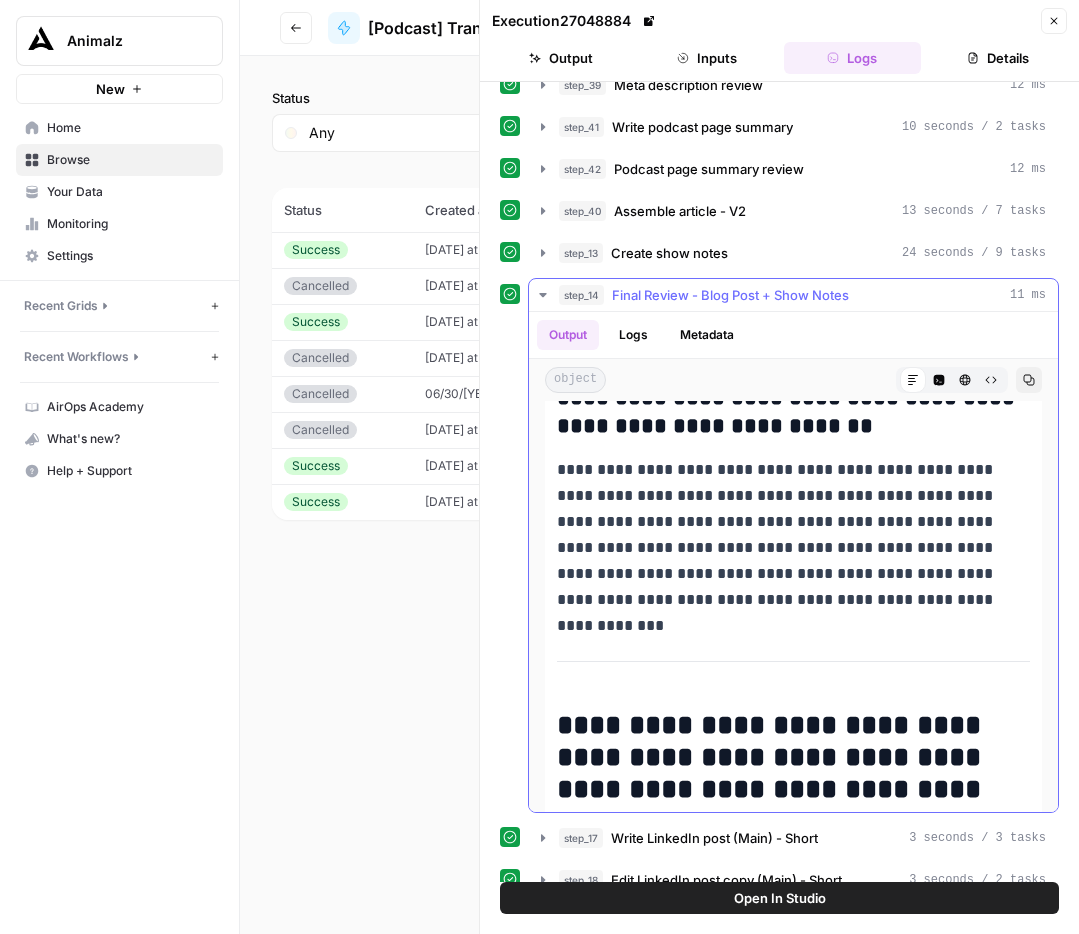 click on "**********" at bounding box center [793, 535] 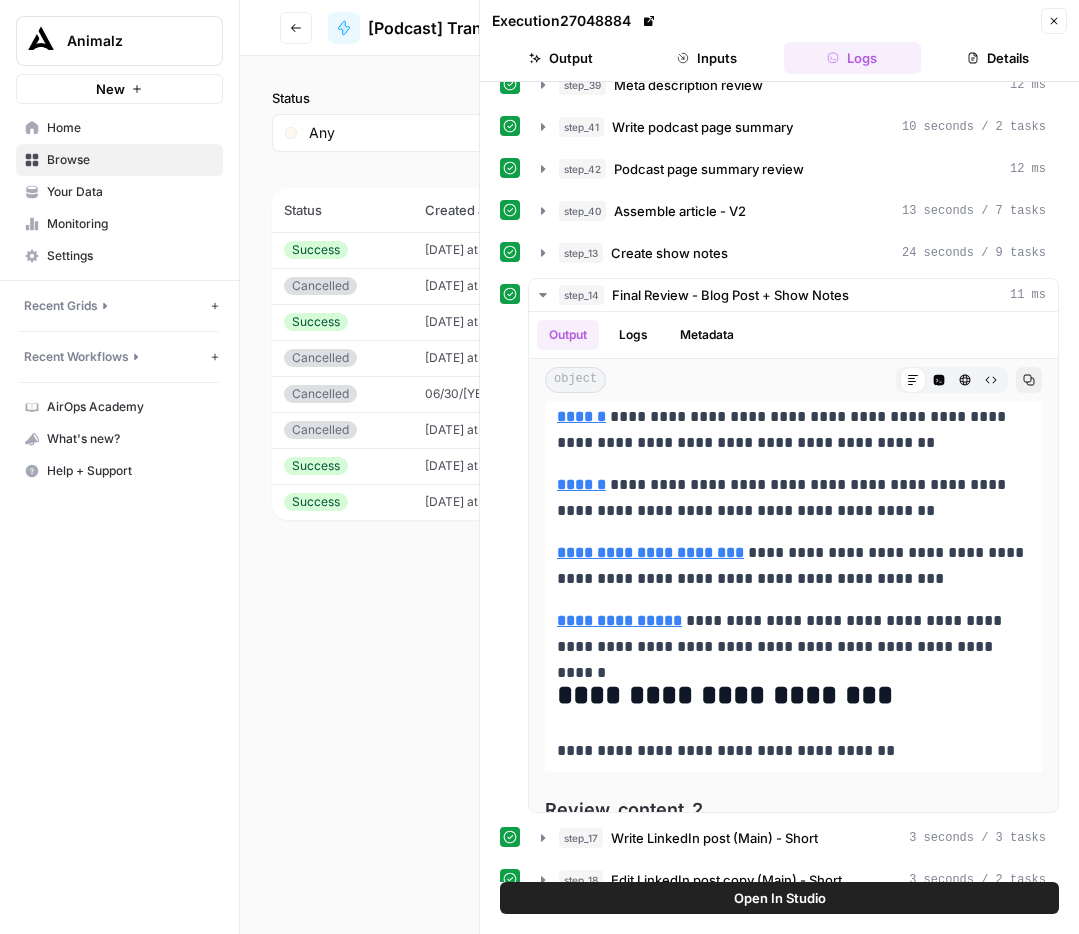 scroll, scrollTop: 5308, scrollLeft: 0, axis: vertical 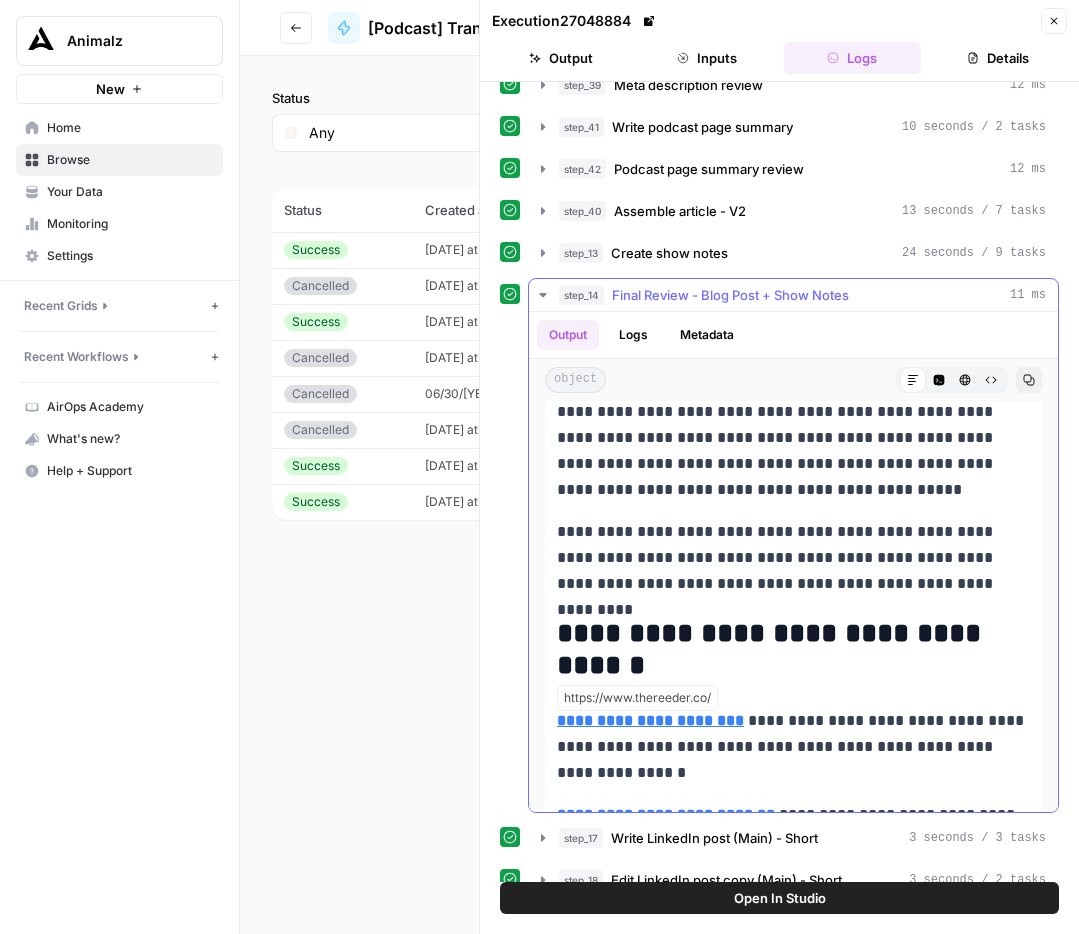drag, startPoint x: 968, startPoint y: 673, endPoint x: 560, endPoint y: 721, distance: 410.8138 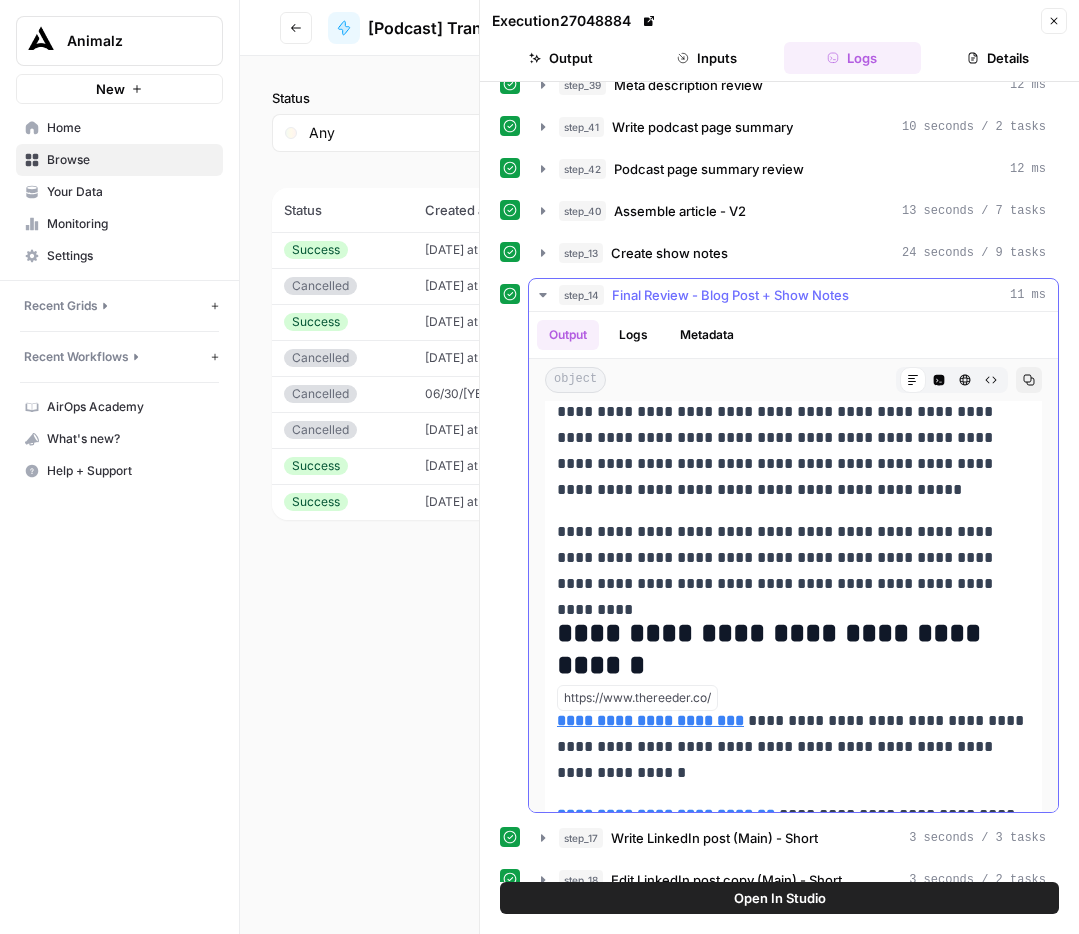 click on "**********" at bounding box center [793, -1365] 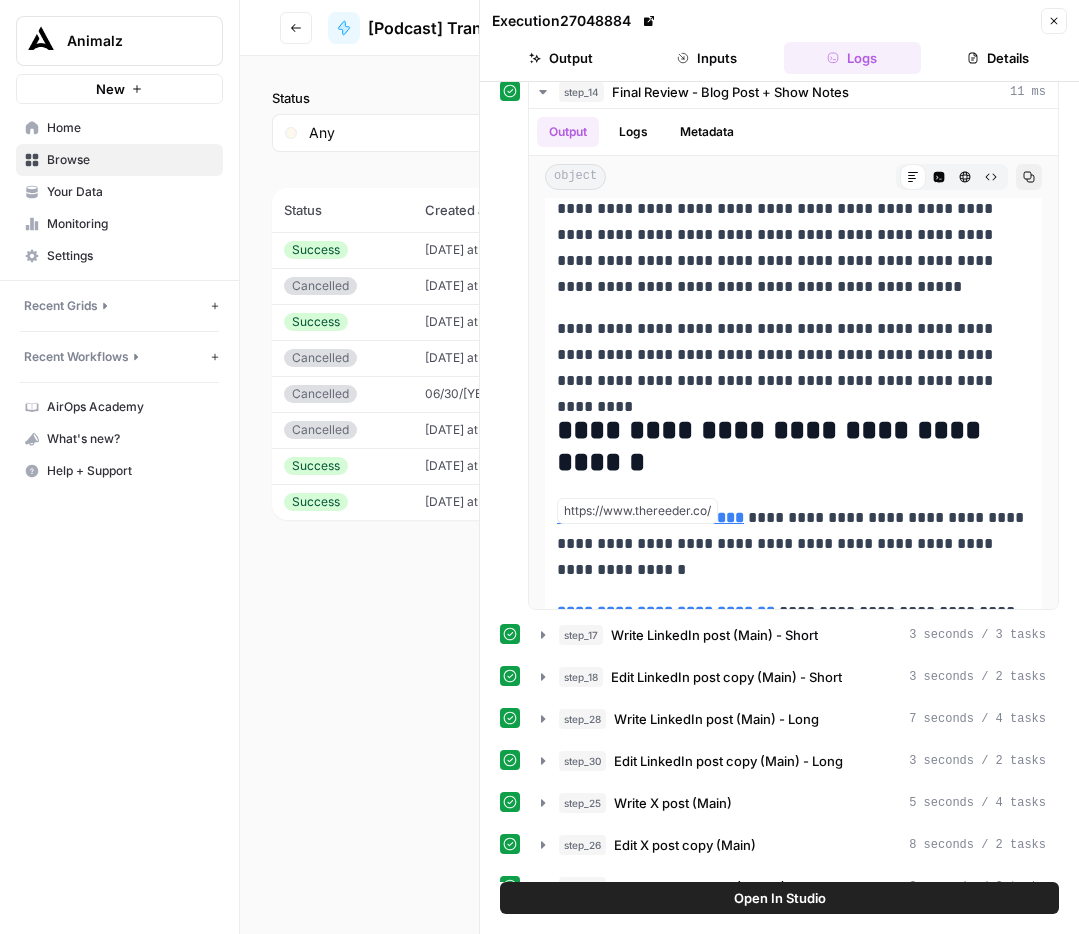 scroll, scrollTop: 823, scrollLeft: 0, axis: vertical 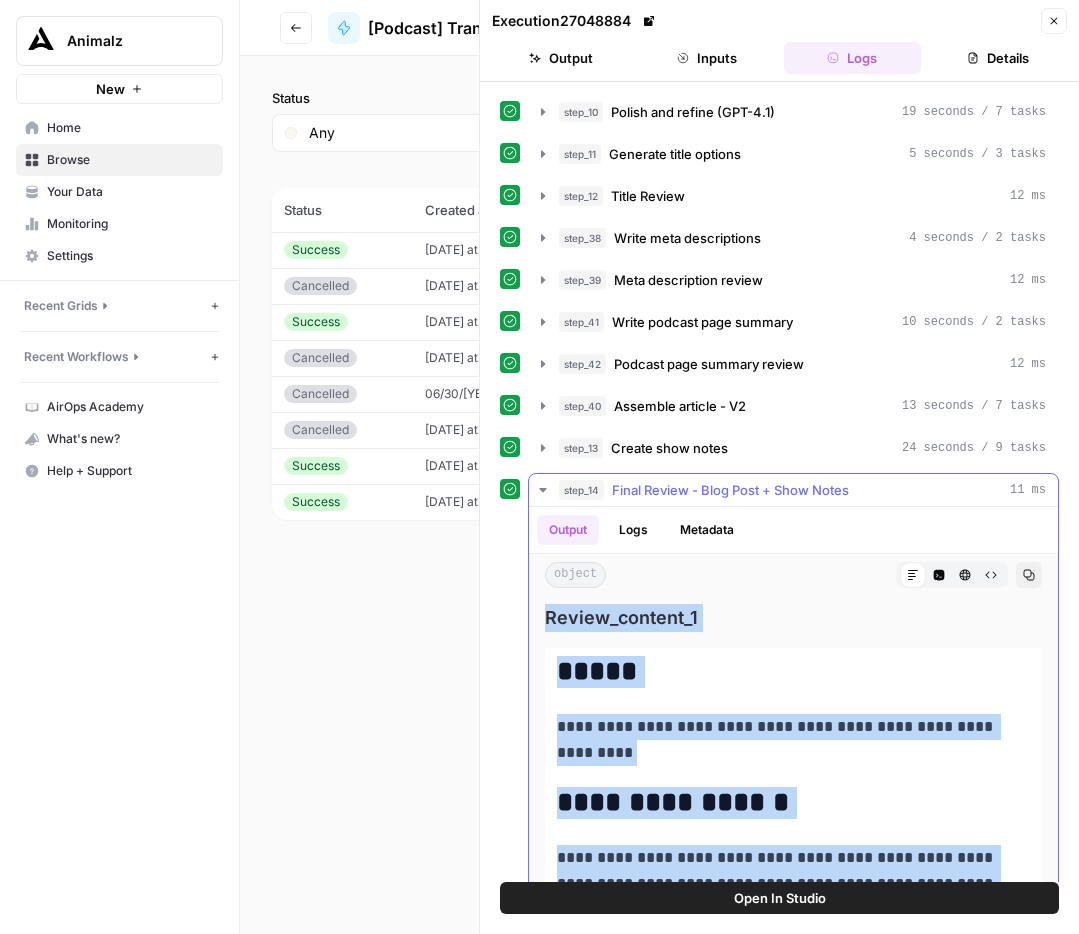 click on "step_14 Final Review - Blog Post + Show Notes 11 ms" at bounding box center (793, 490) 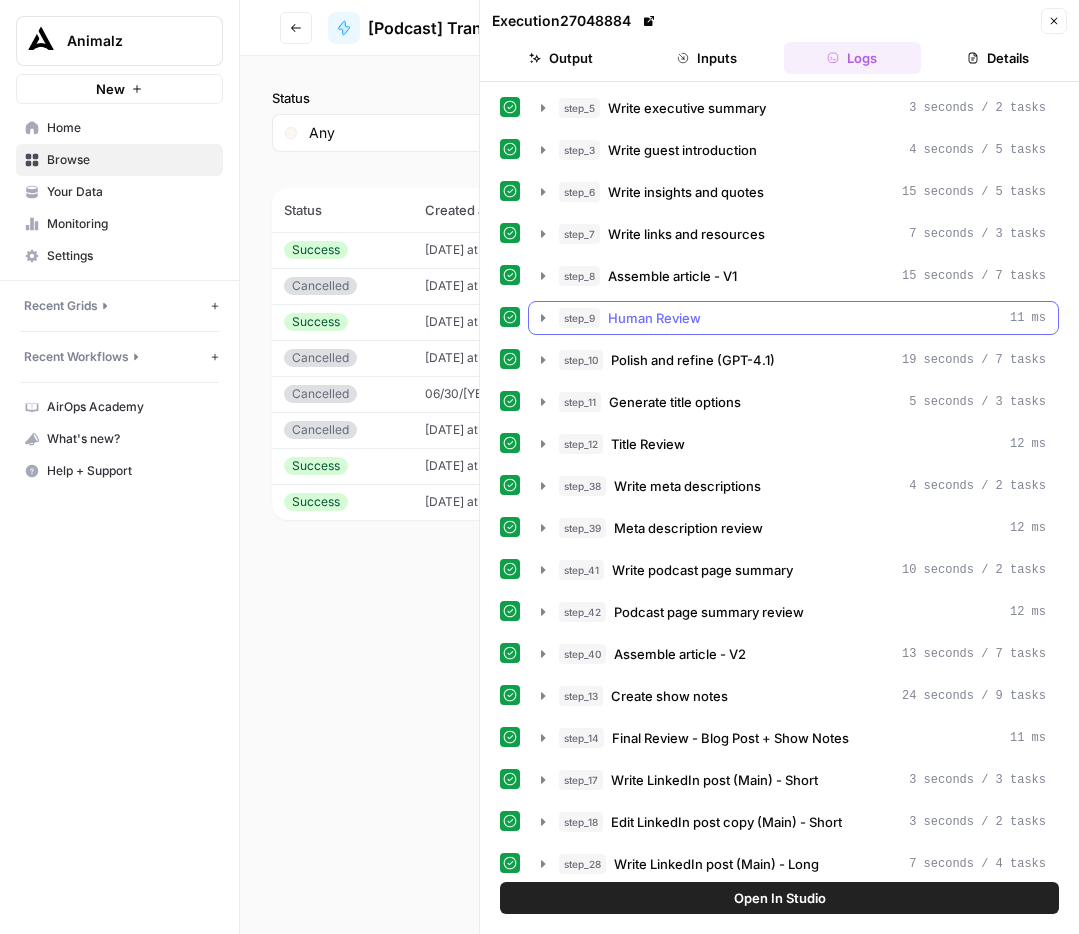 scroll, scrollTop: 29, scrollLeft: 0, axis: vertical 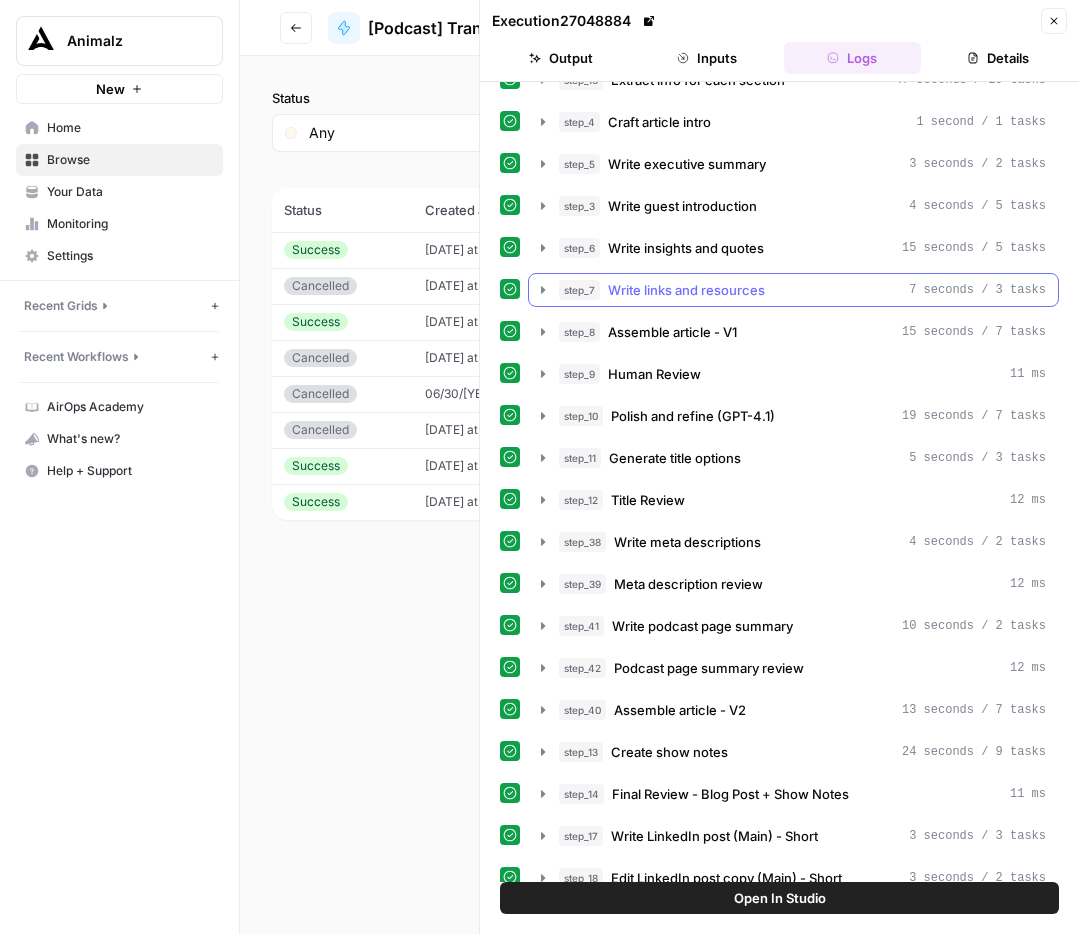 click on "Write links and resources" at bounding box center [686, 290] 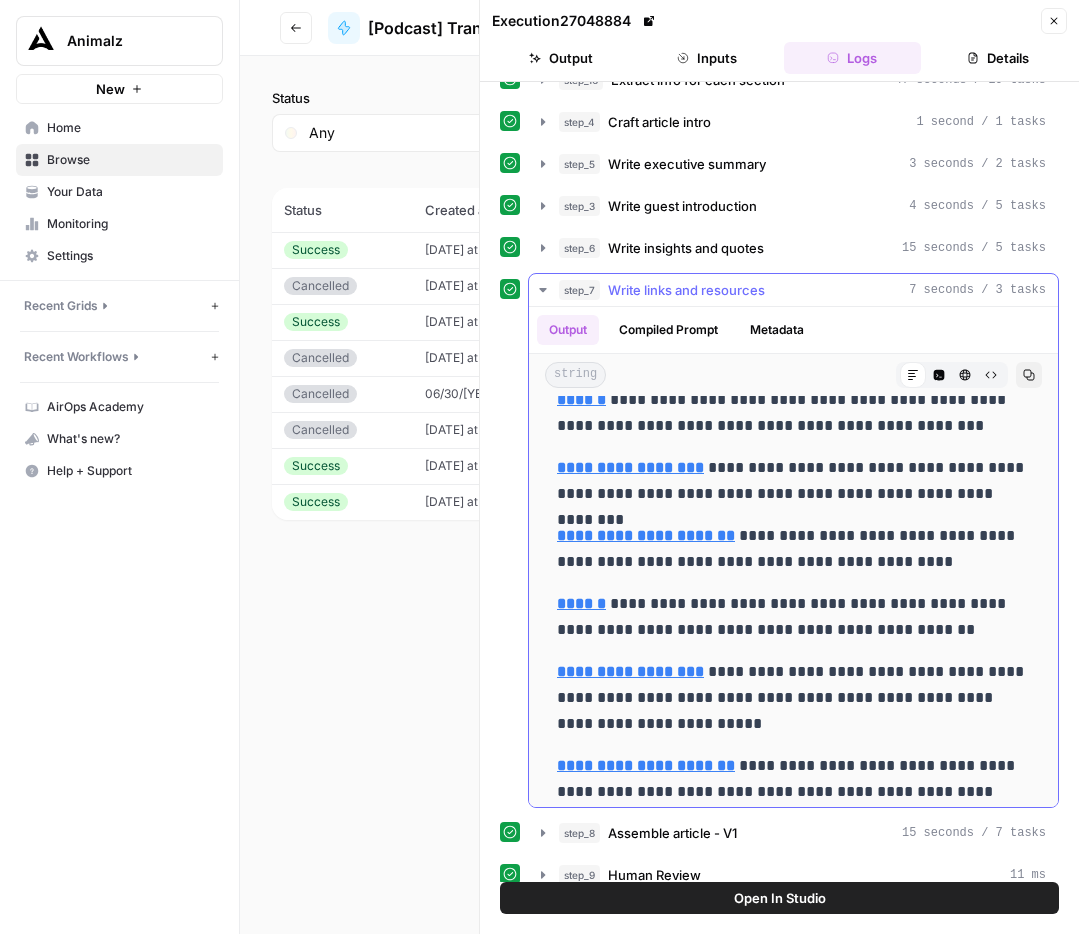 scroll, scrollTop: 855, scrollLeft: 0, axis: vertical 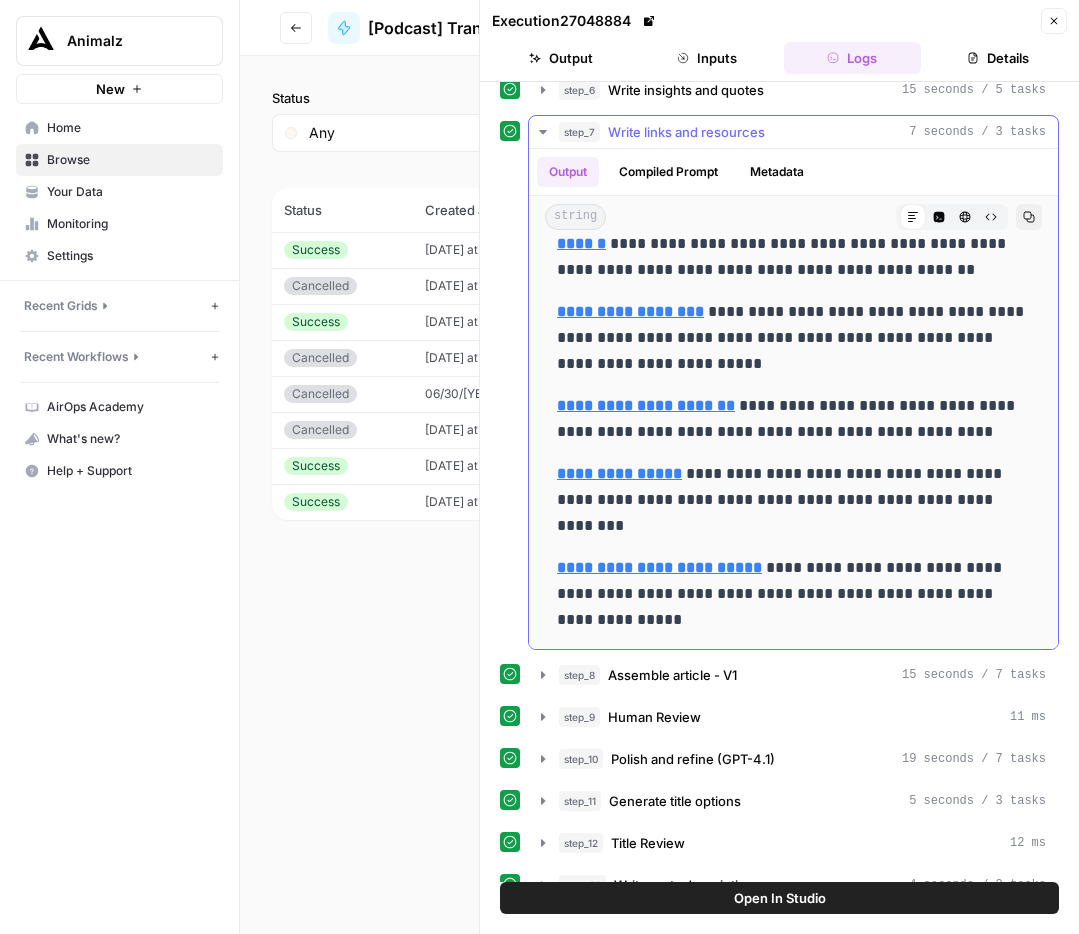 type 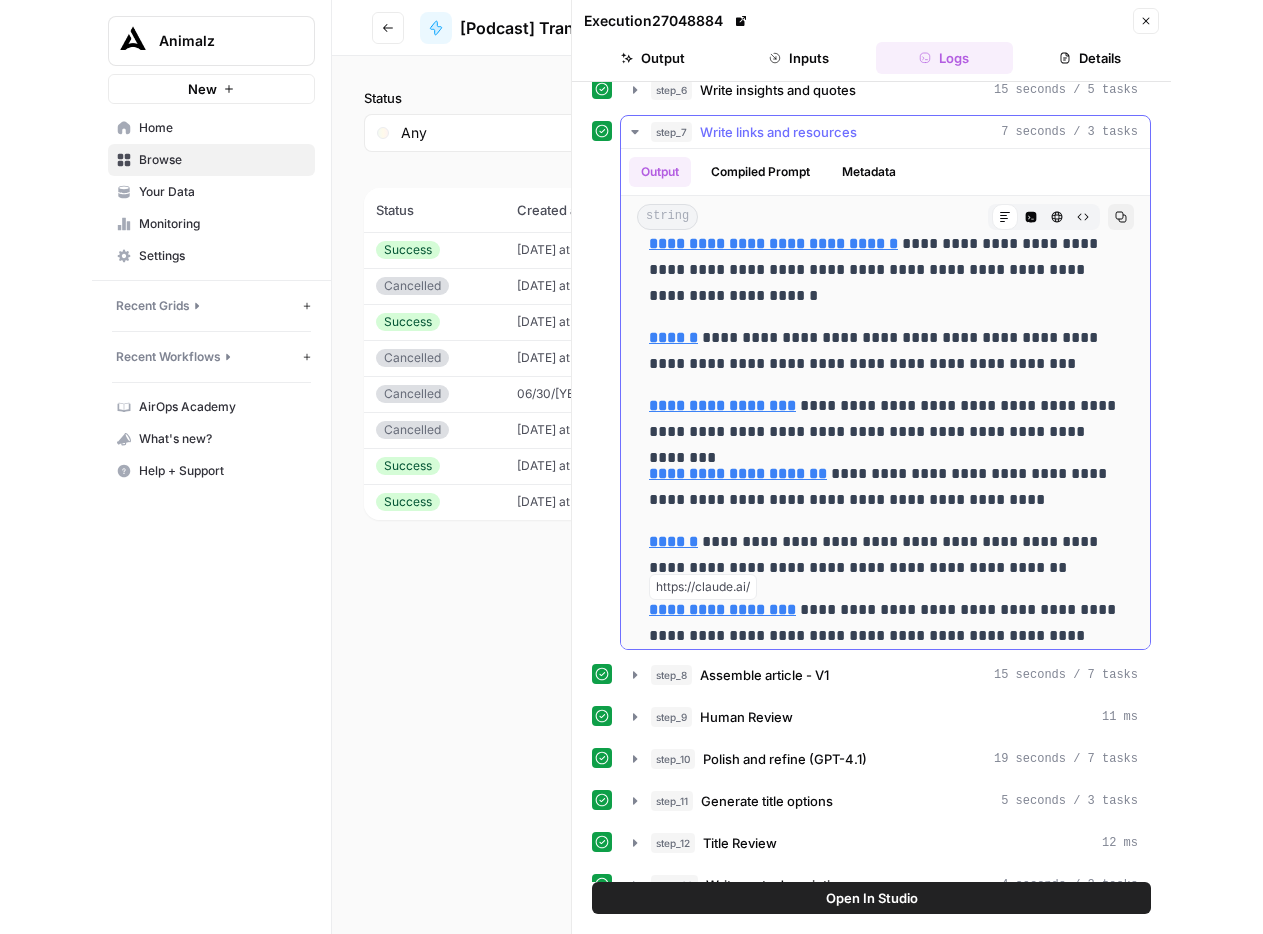 scroll, scrollTop: 0, scrollLeft: 0, axis: both 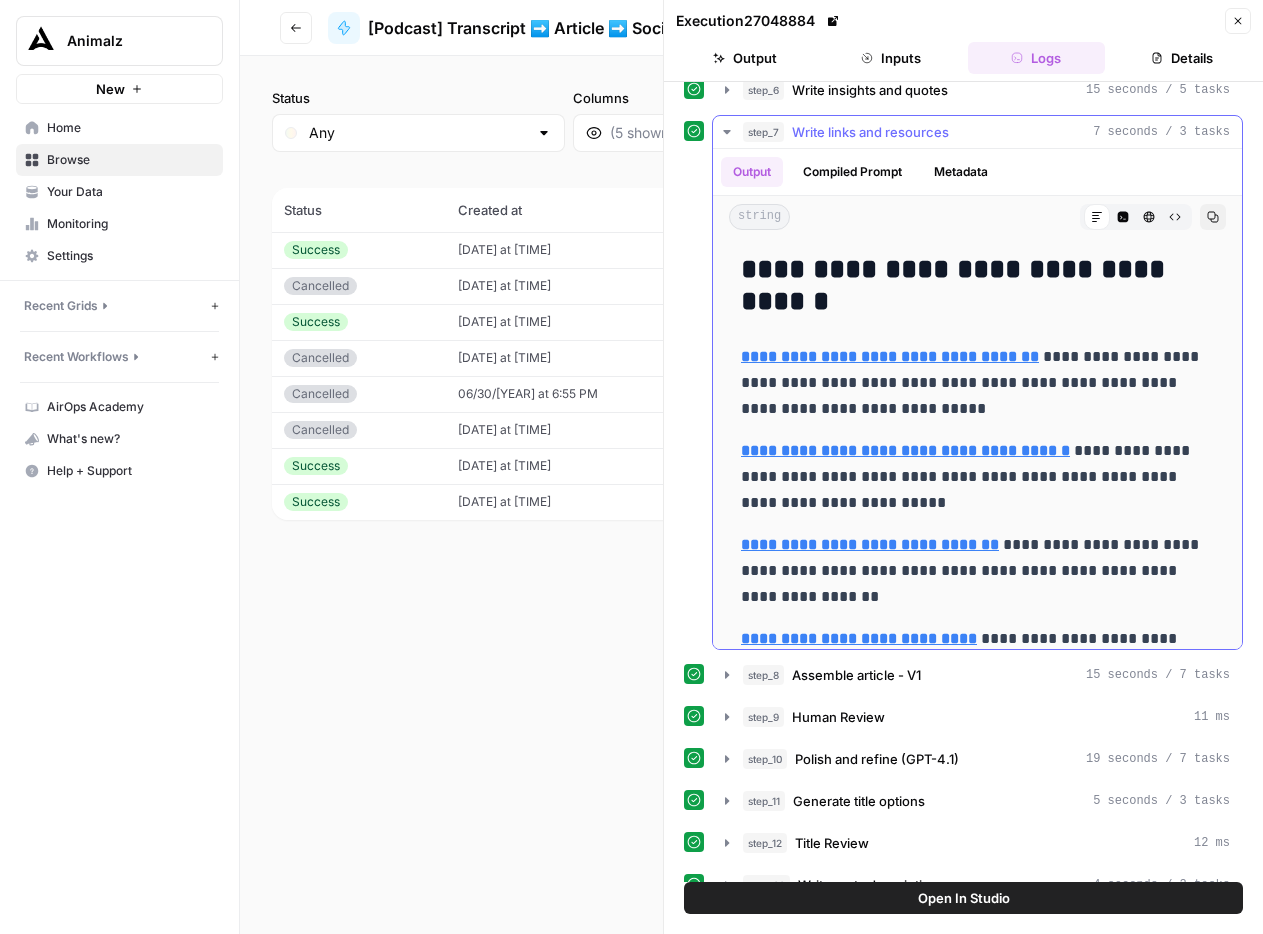 click on "Write links and resources" at bounding box center [870, 132] 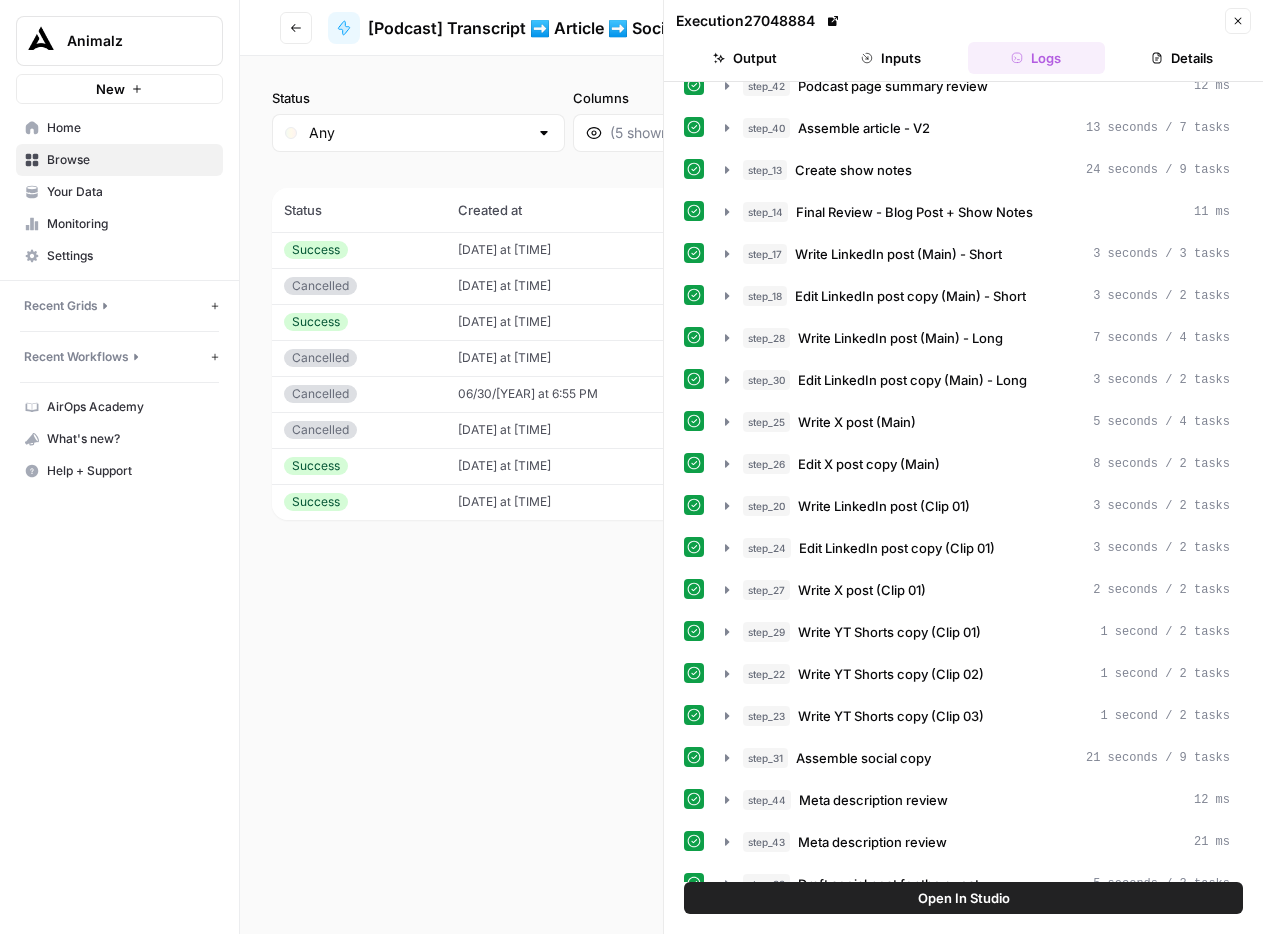 scroll, scrollTop: 640, scrollLeft: 0, axis: vertical 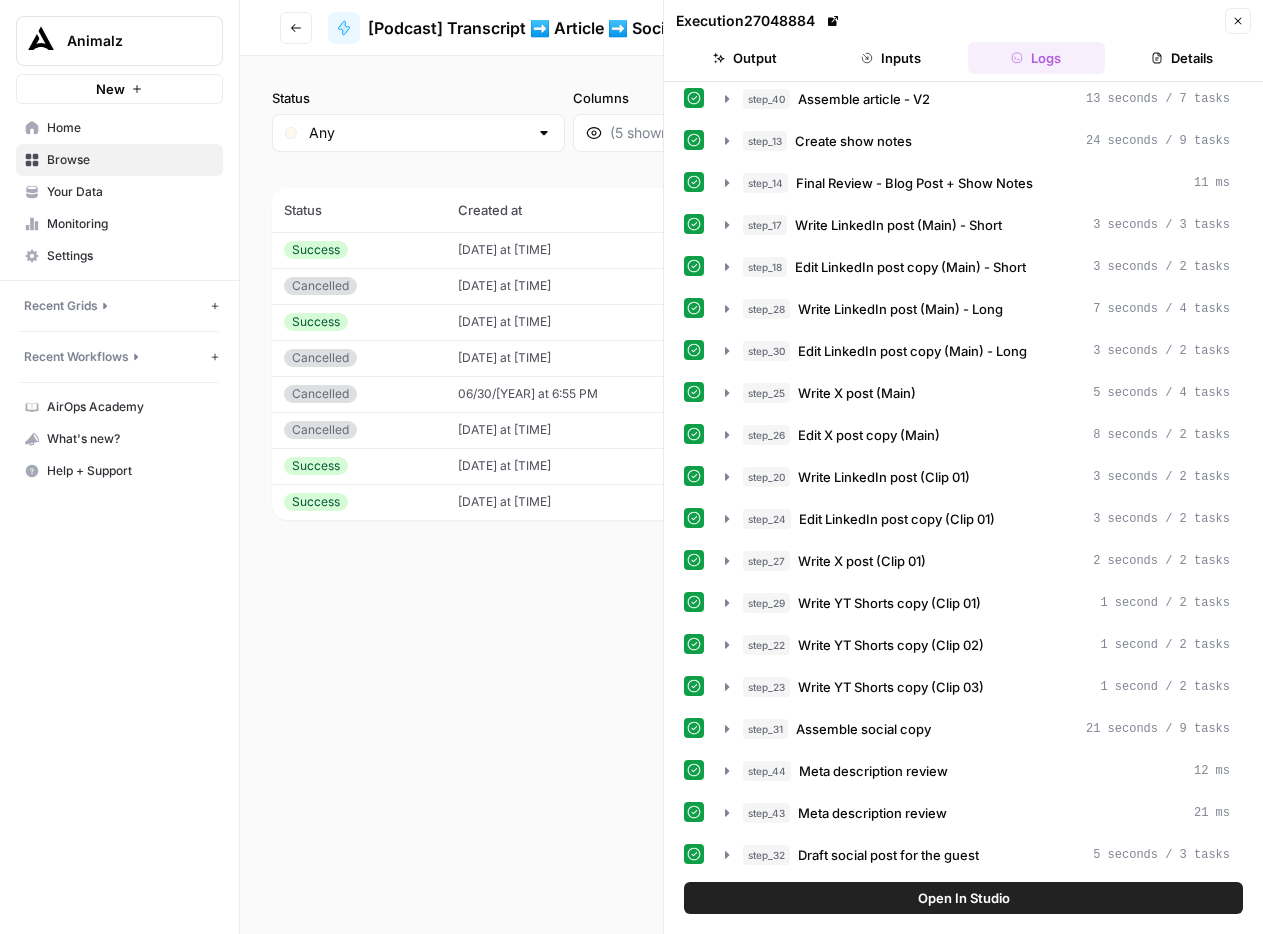 click on "step_32 Draft social post for the guest 5 seconds / 3 tasks" at bounding box center [977, 855] 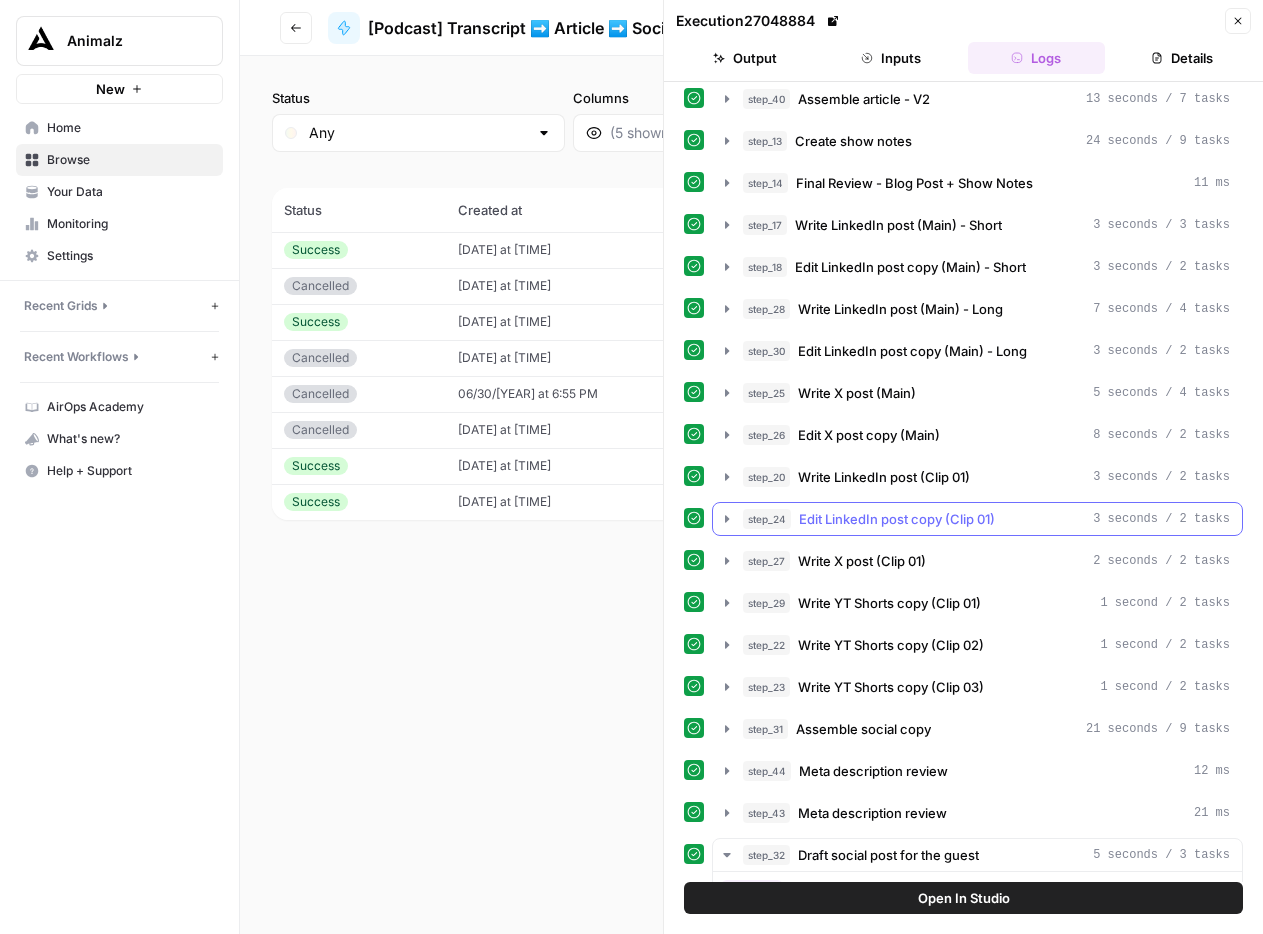 scroll, scrollTop: 1141, scrollLeft: 0, axis: vertical 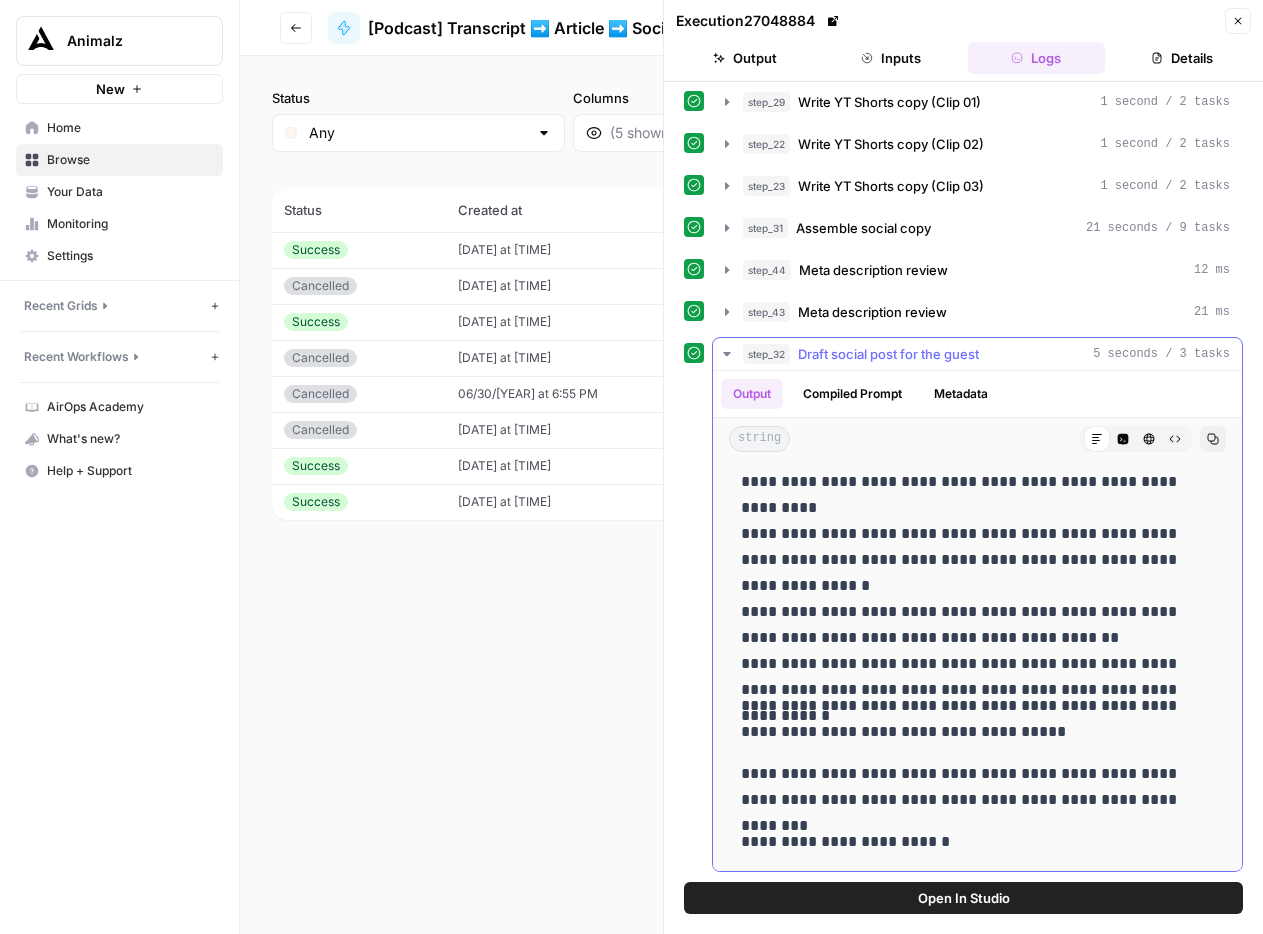 drag, startPoint x: 741, startPoint y: 488, endPoint x: 1106, endPoint y: 843, distance: 509.166 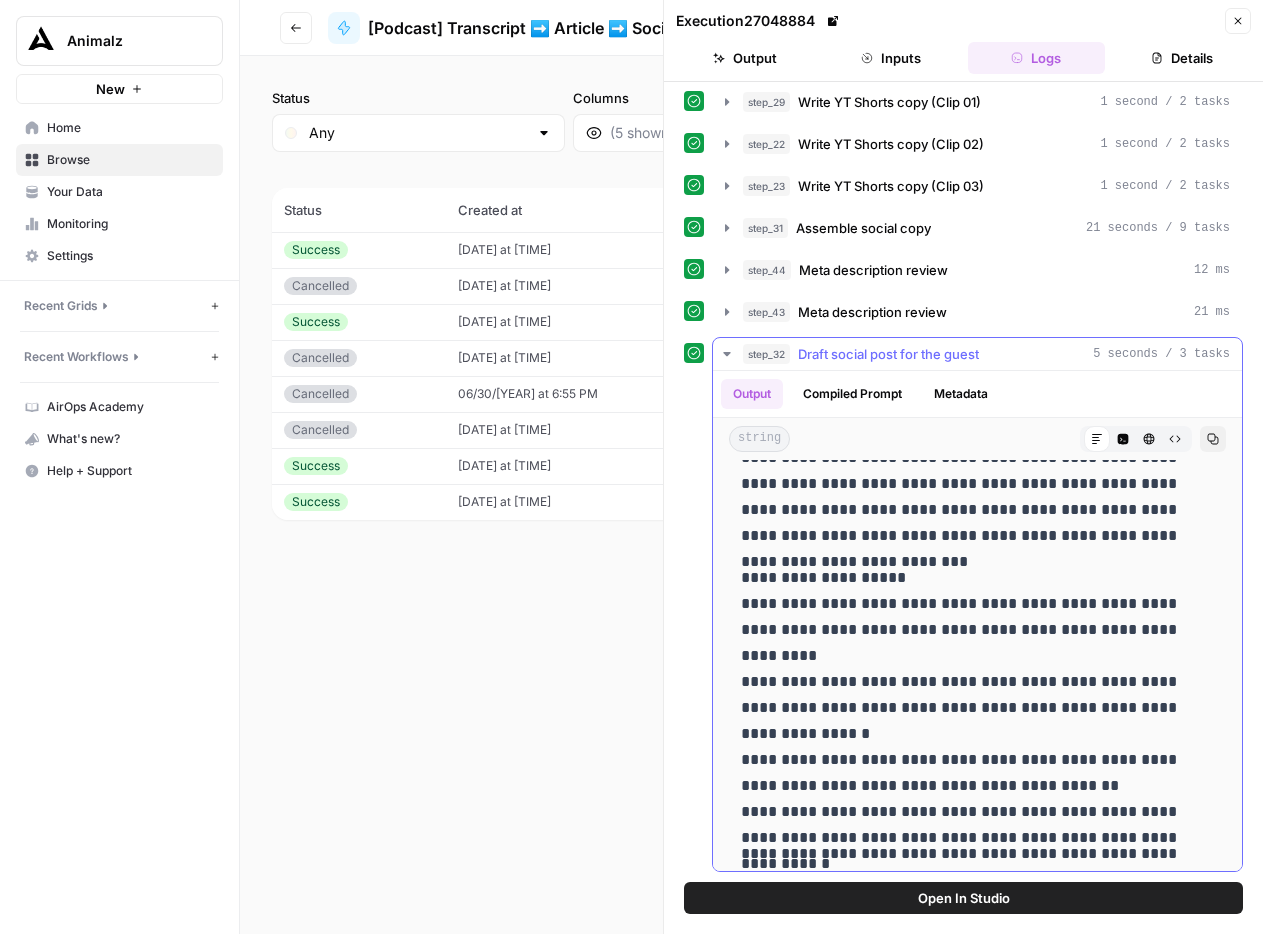 scroll, scrollTop: 0, scrollLeft: 0, axis: both 